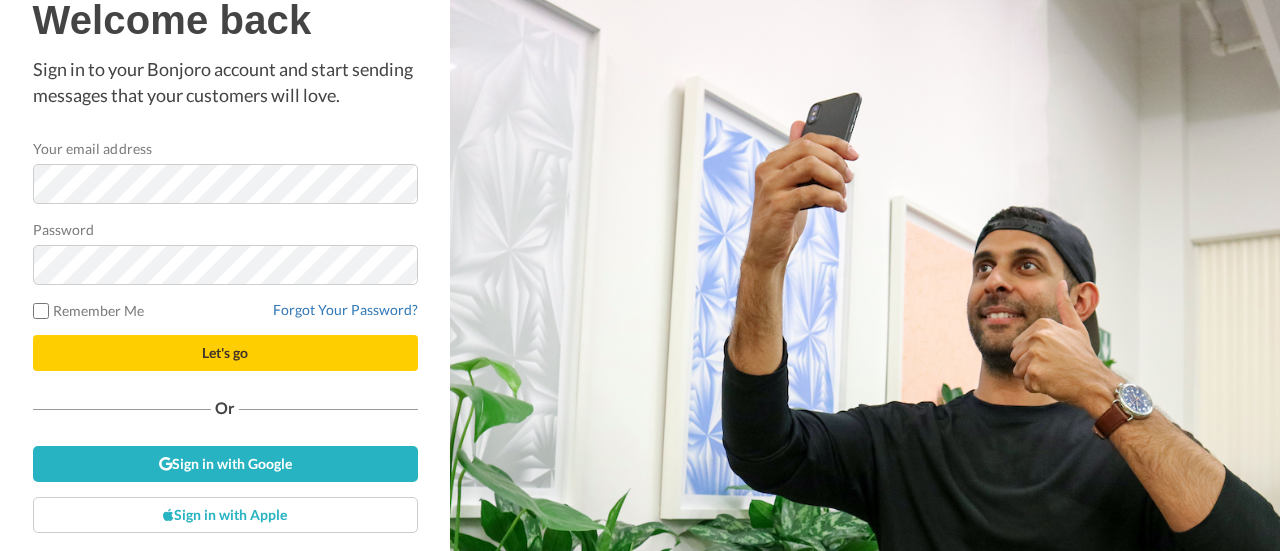 scroll, scrollTop: 0, scrollLeft: 0, axis: both 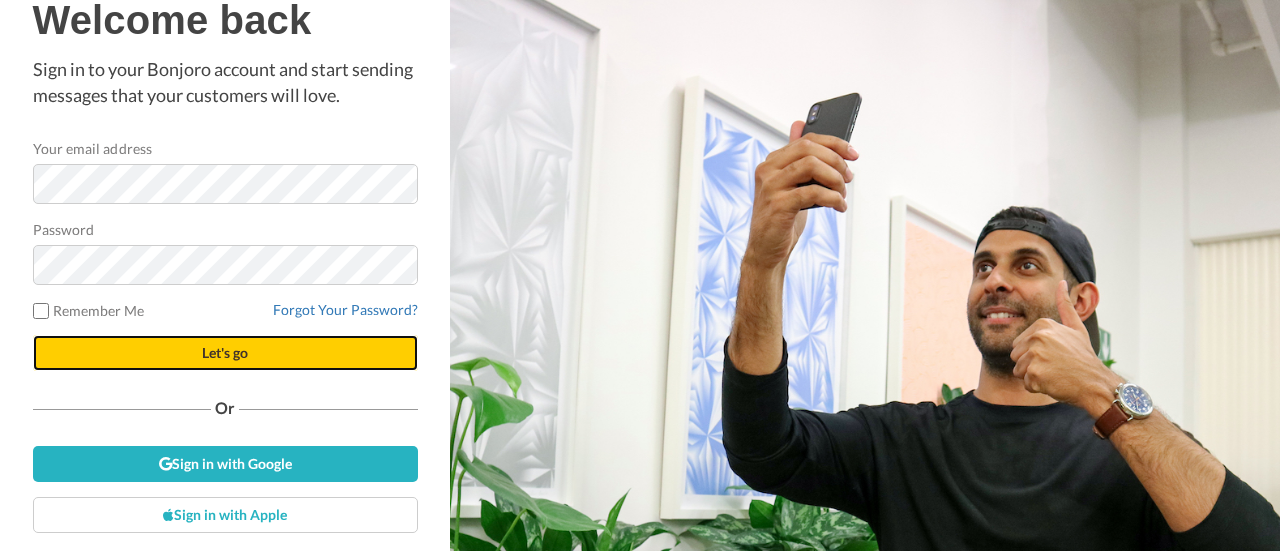 click on "Let's go" at bounding box center [225, 353] 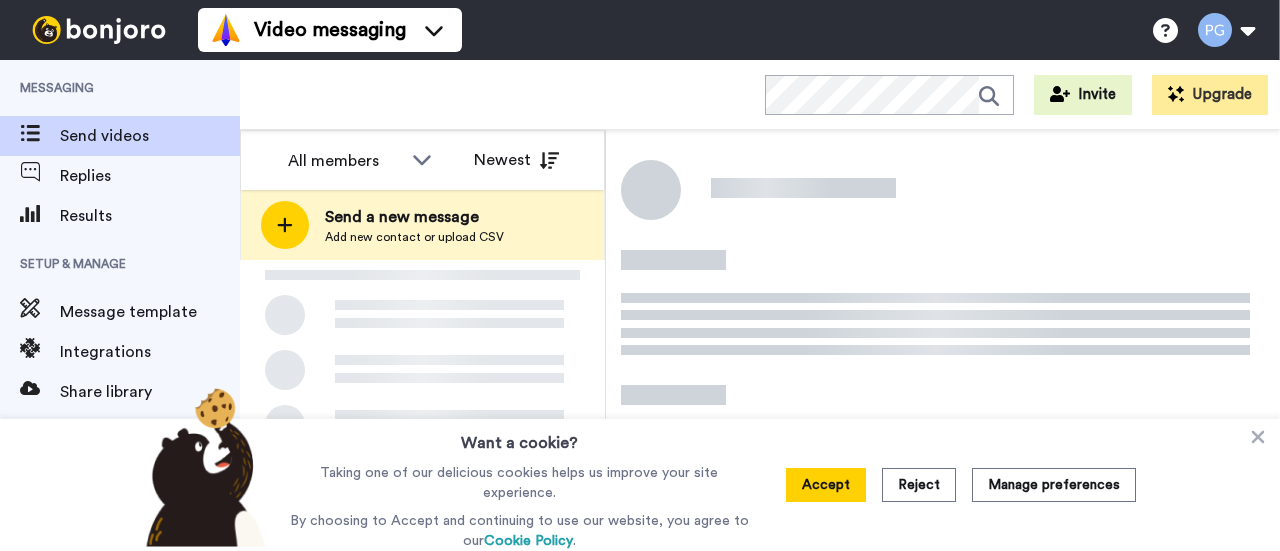 scroll, scrollTop: 0, scrollLeft: 0, axis: both 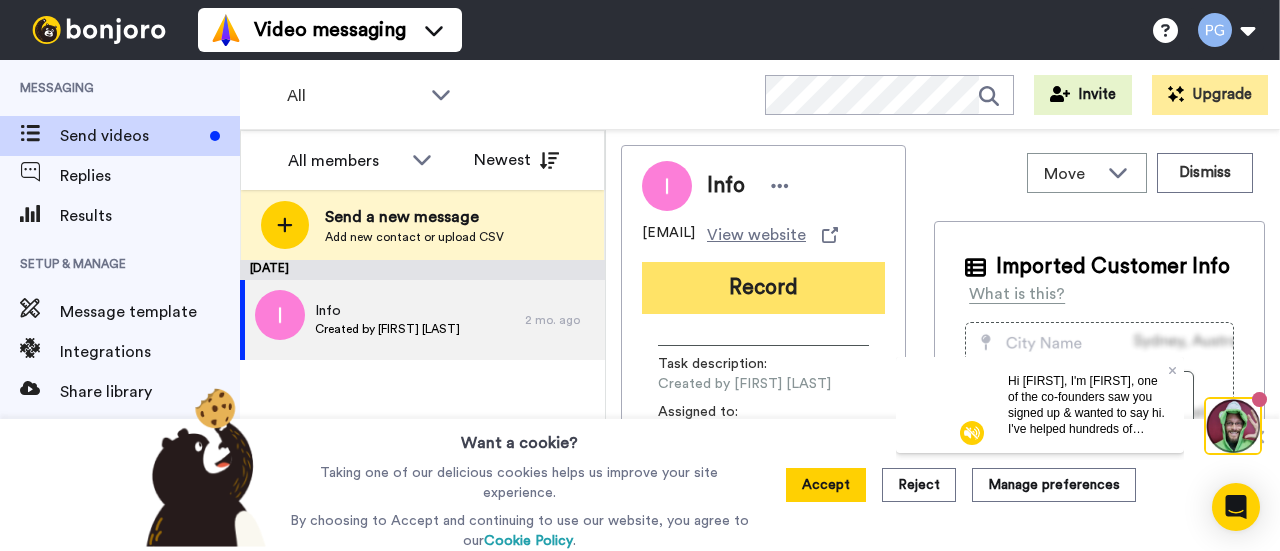 click on "Record" at bounding box center (763, 288) 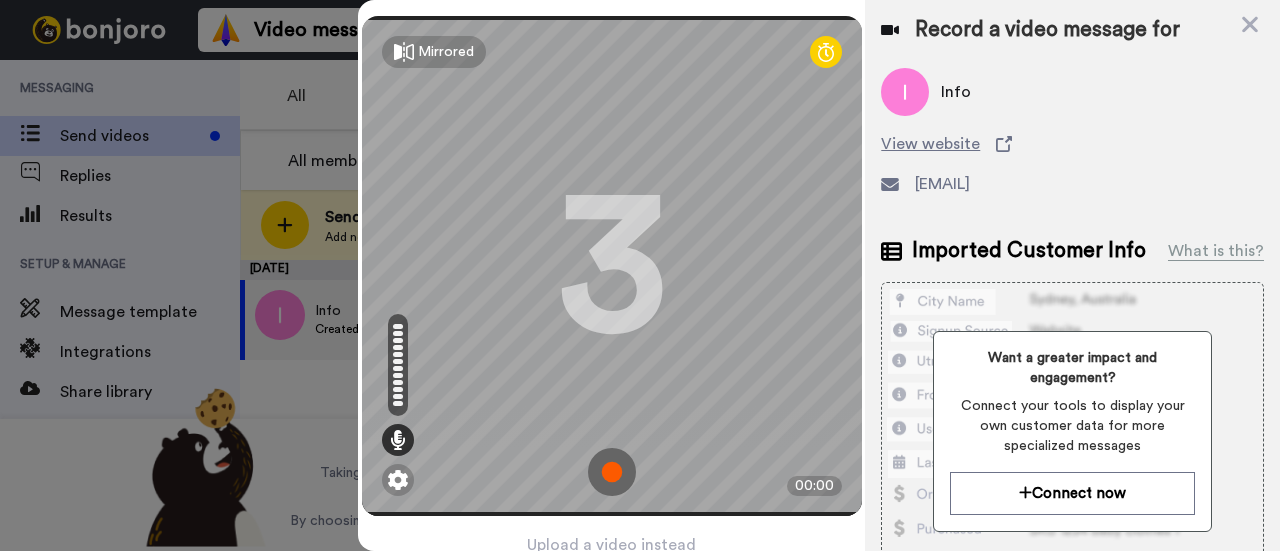 click at bounding box center [612, 472] 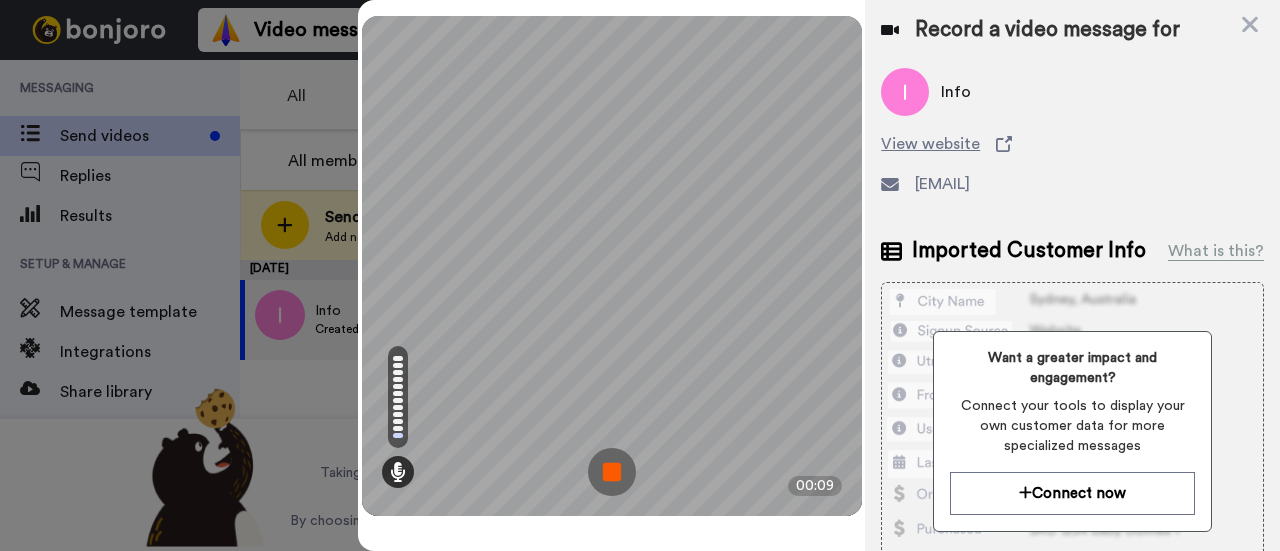 click at bounding box center (612, 472) 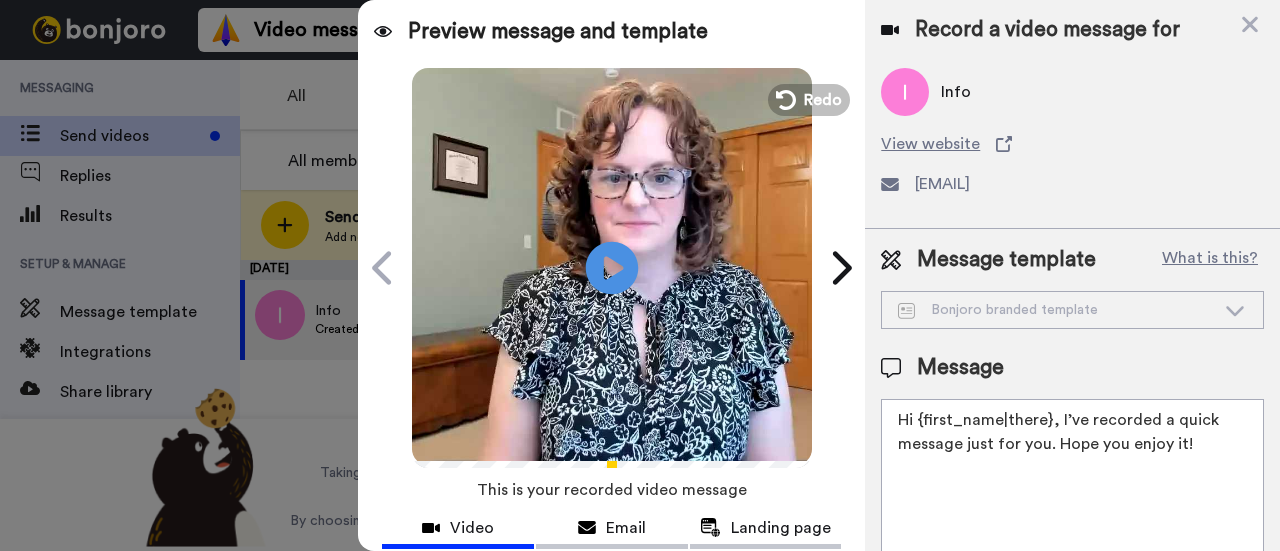 click on "Play/Pause" 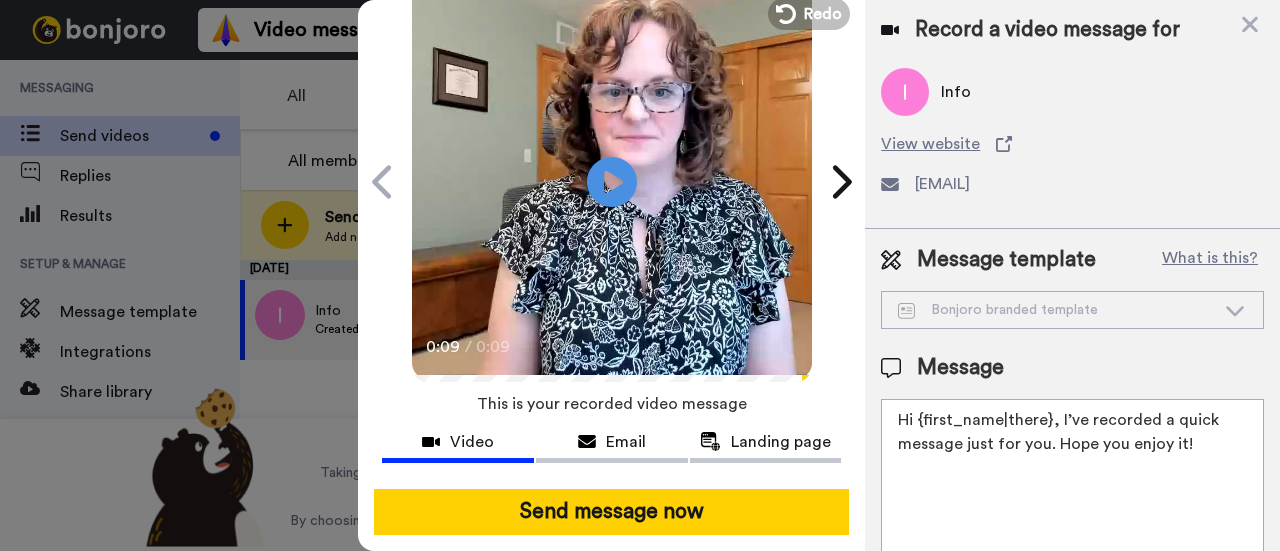 scroll, scrollTop: 0, scrollLeft: 0, axis: both 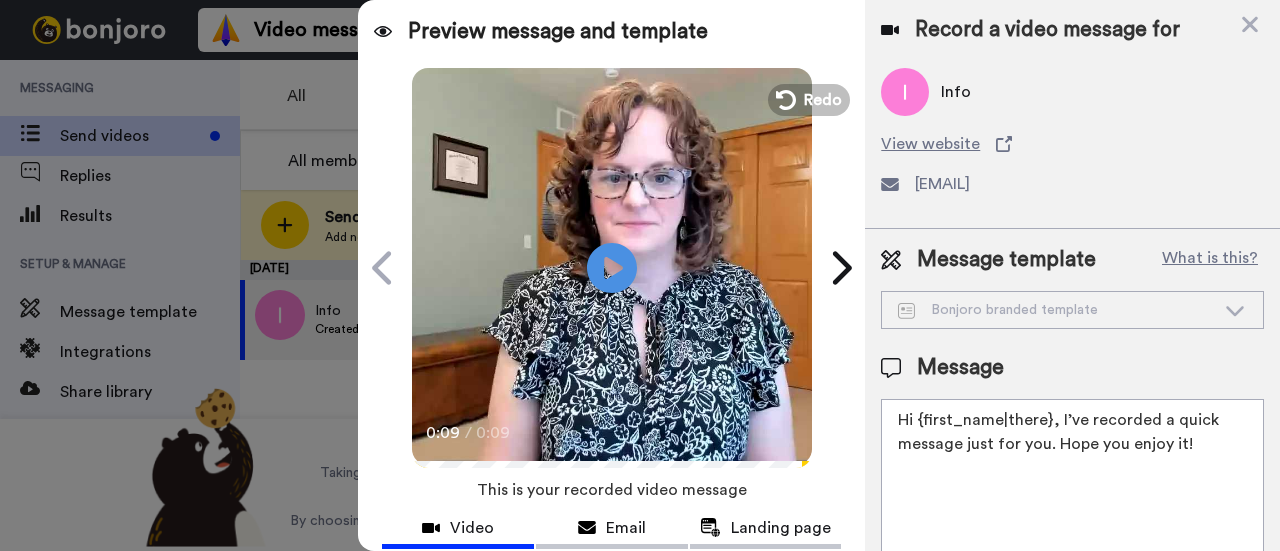 click 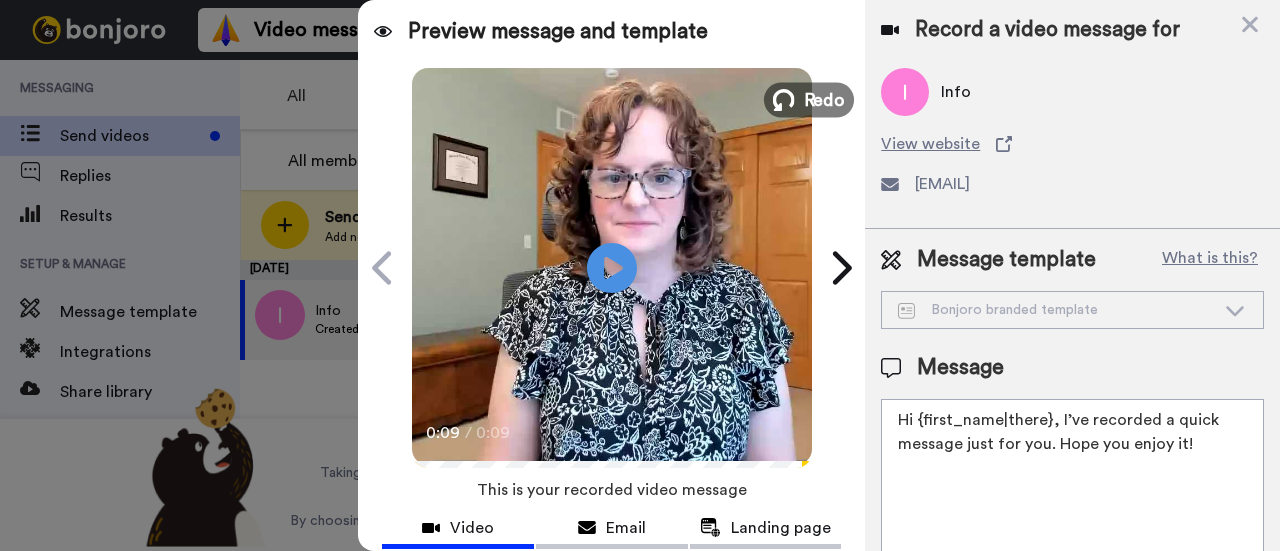 click on "Redo" at bounding box center (824, 99) 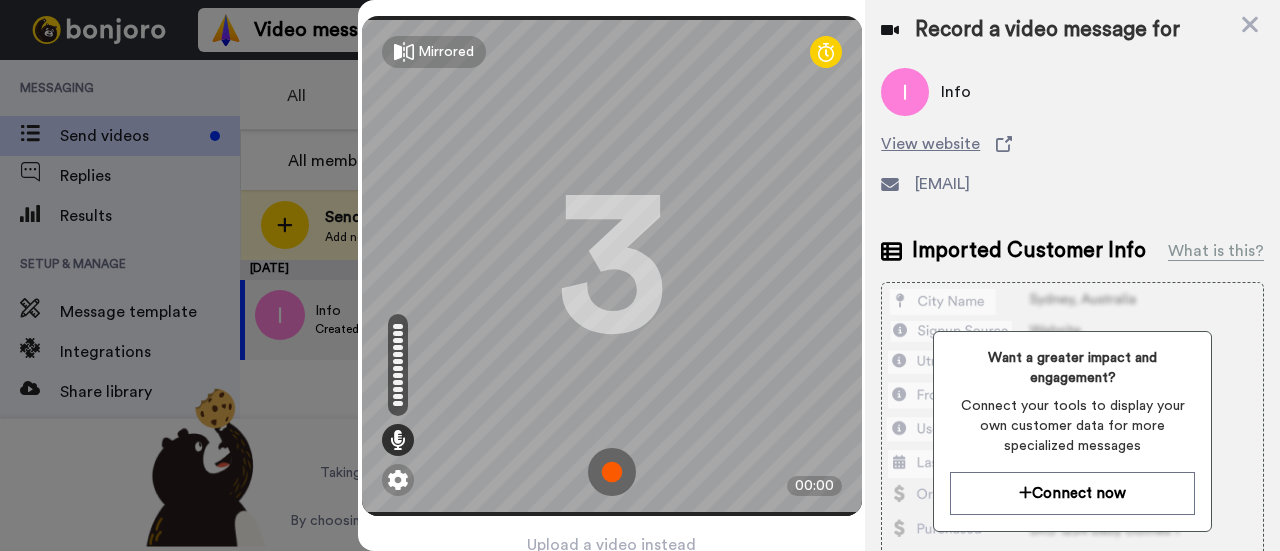 click at bounding box center [612, 472] 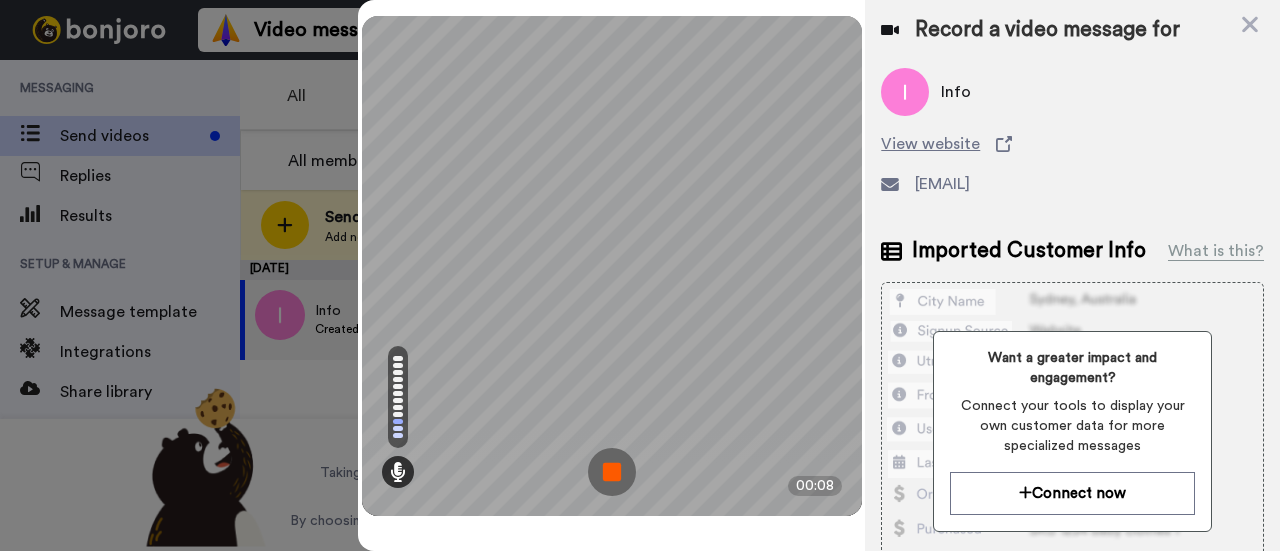 click at bounding box center [612, 472] 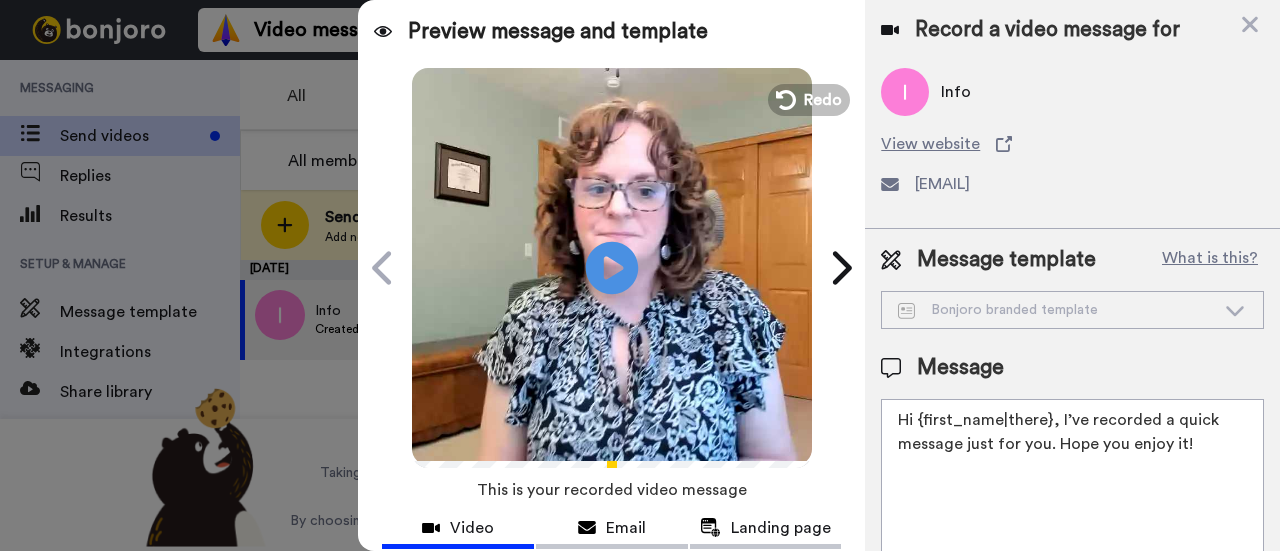 click 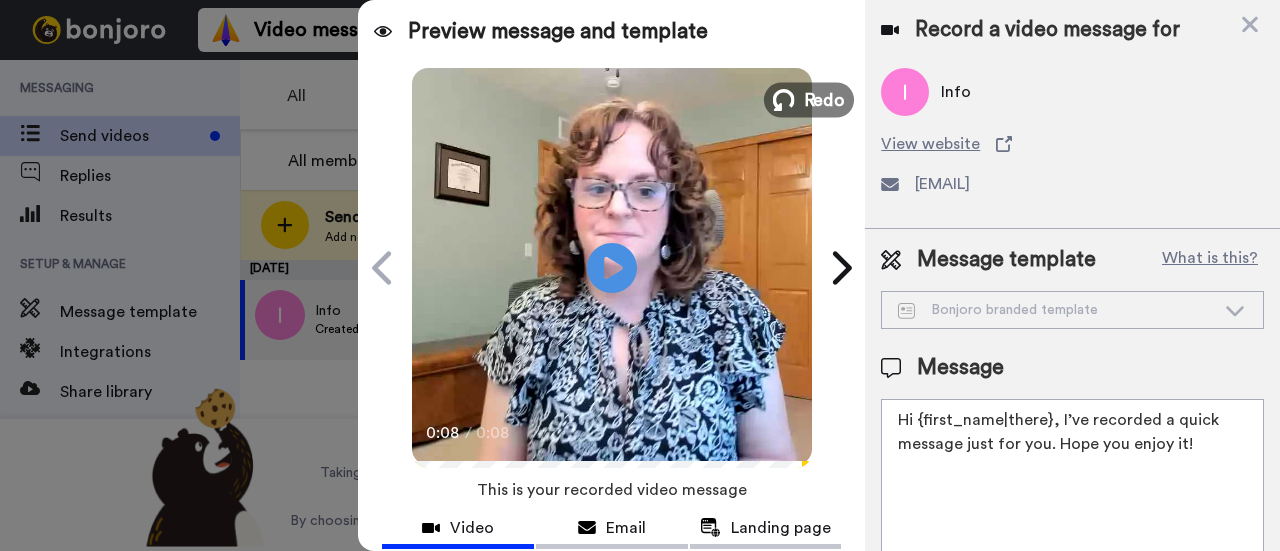click on "Redo" at bounding box center [824, 99] 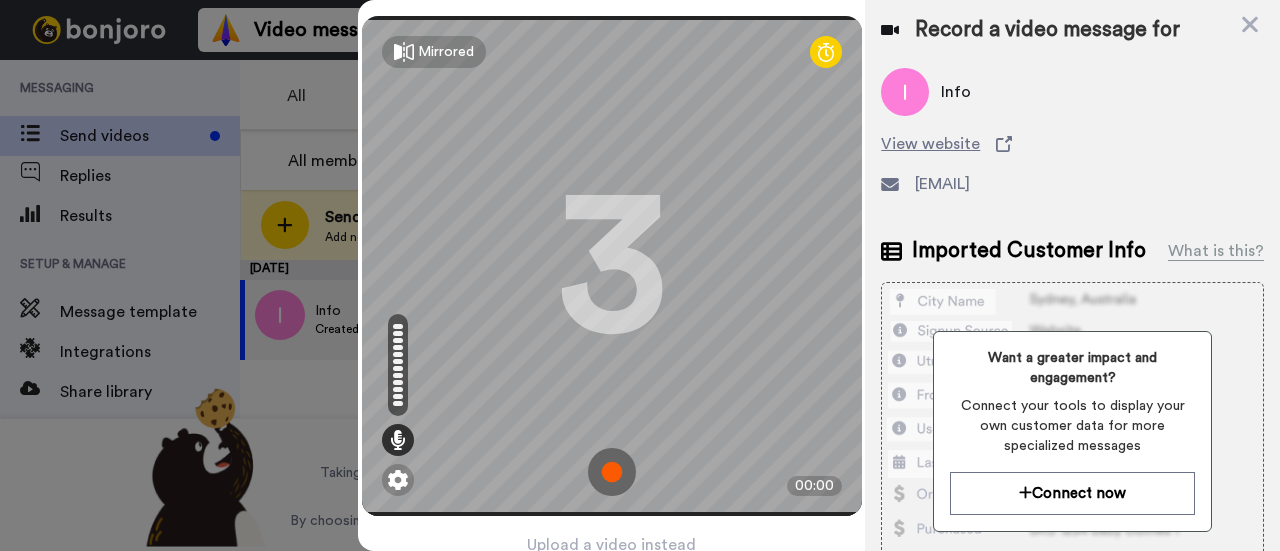 click at bounding box center (612, 472) 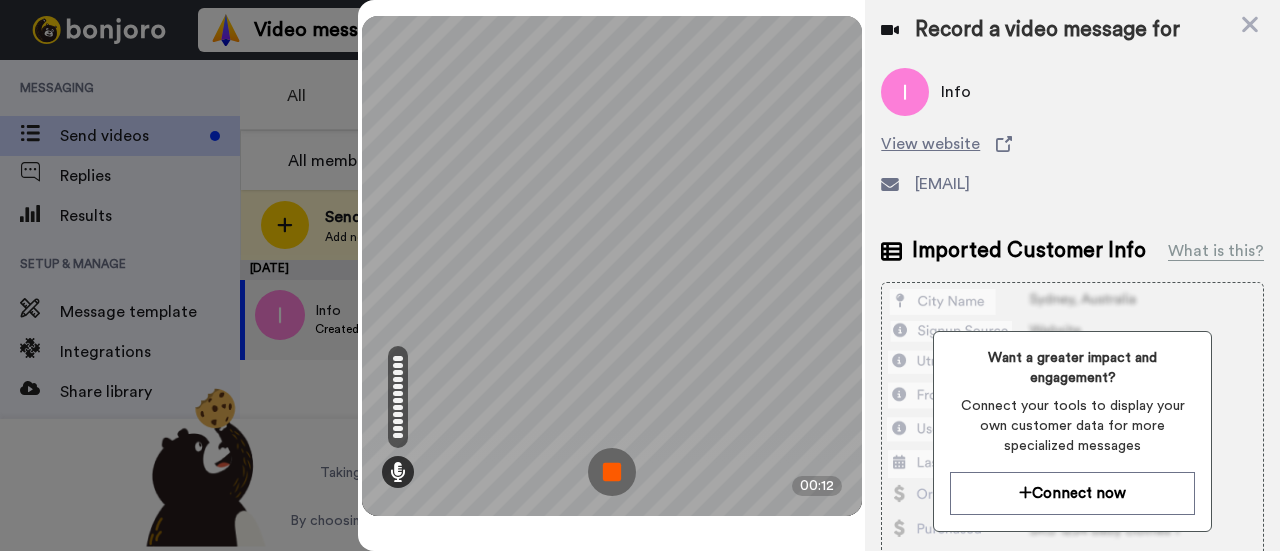 click at bounding box center (612, 472) 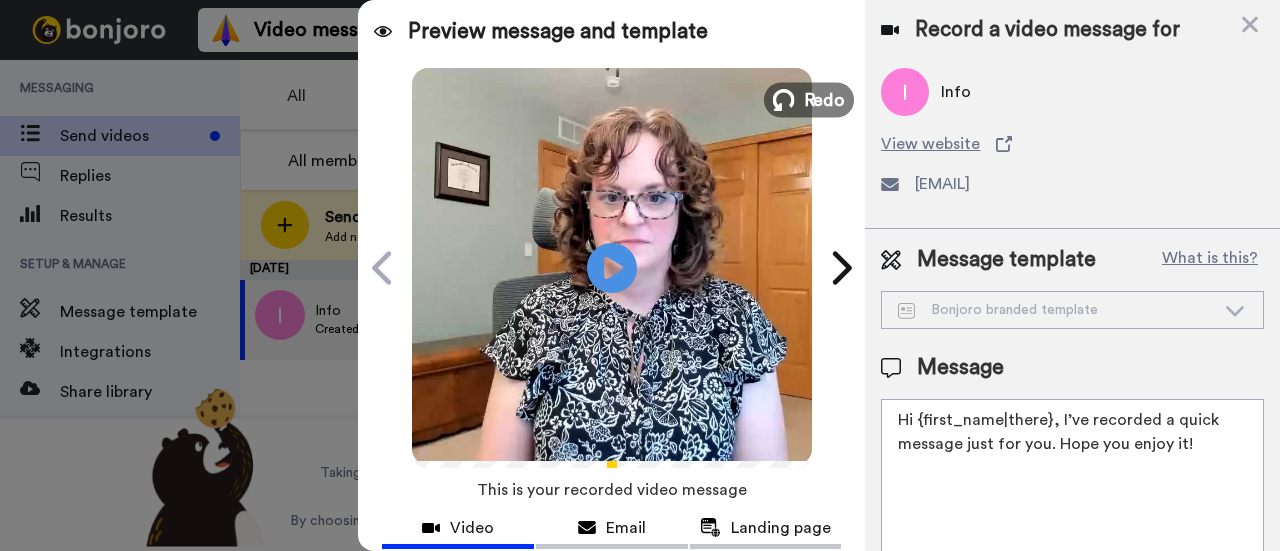 click at bounding box center (784, 100) 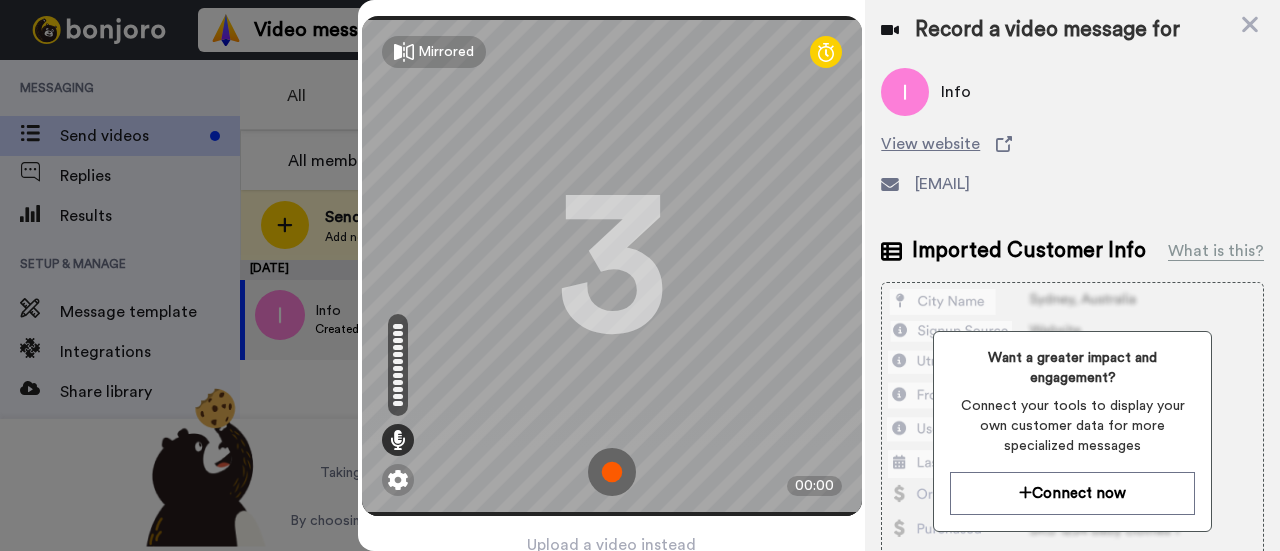 click at bounding box center (612, 472) 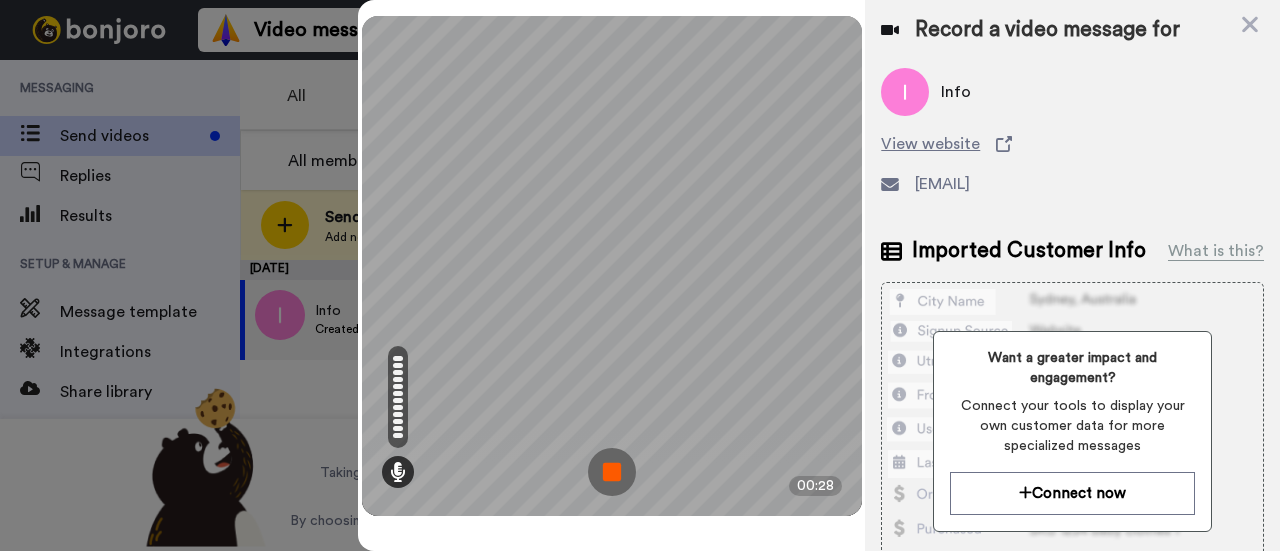 click at bounding box center [612, 472] 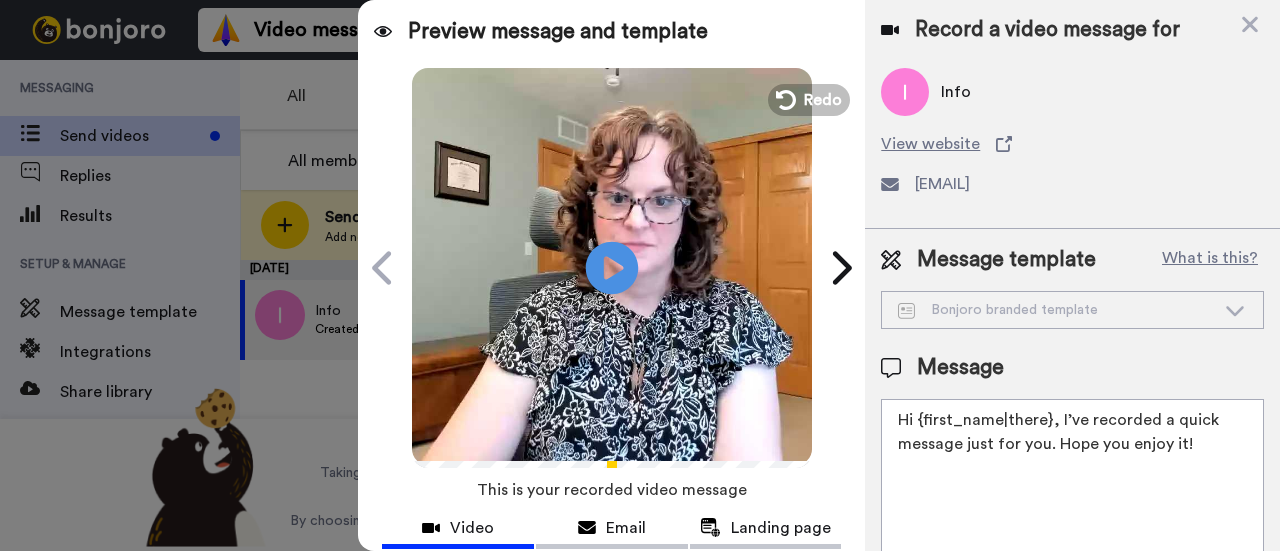 click 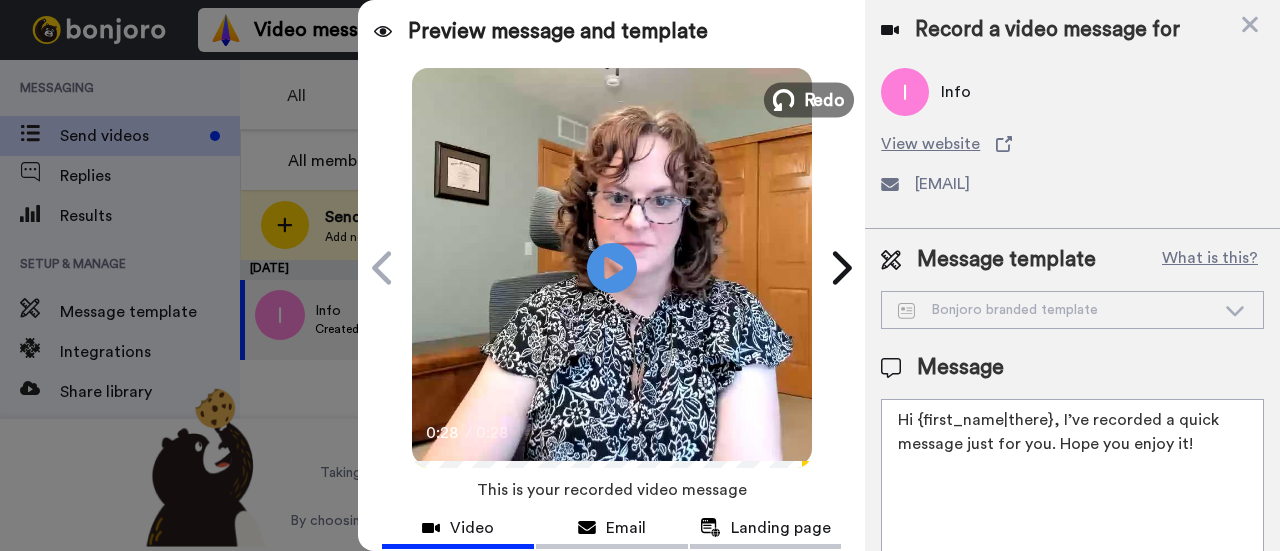 click on "Redo" at bounding box center (824, 99) 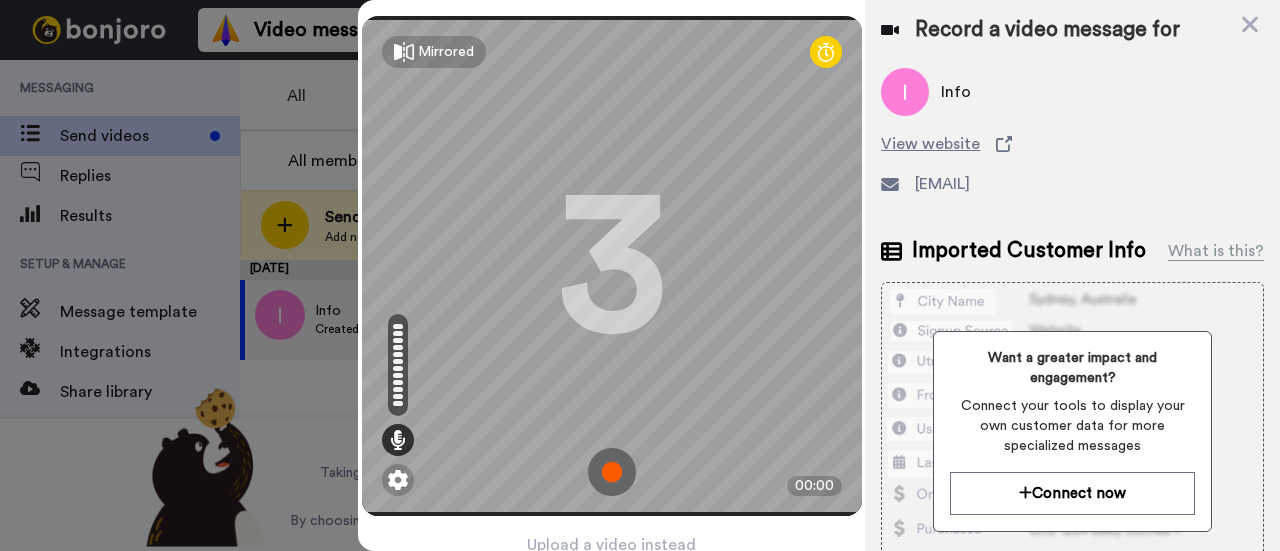 click at bounding box center (612, 472) 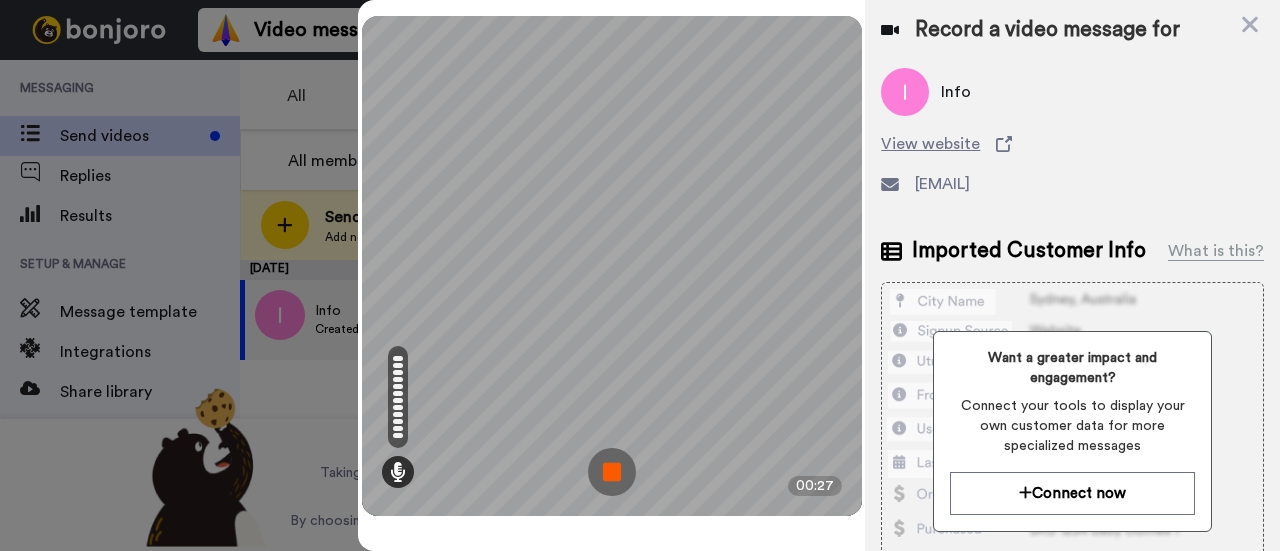 click at bounding box center [612, 472] 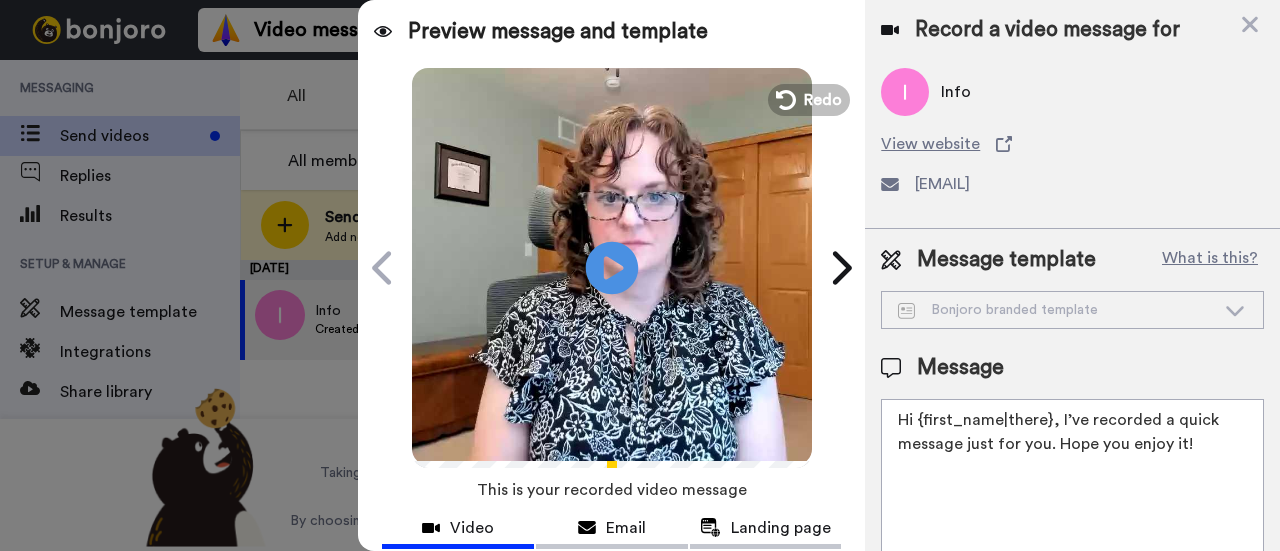 click 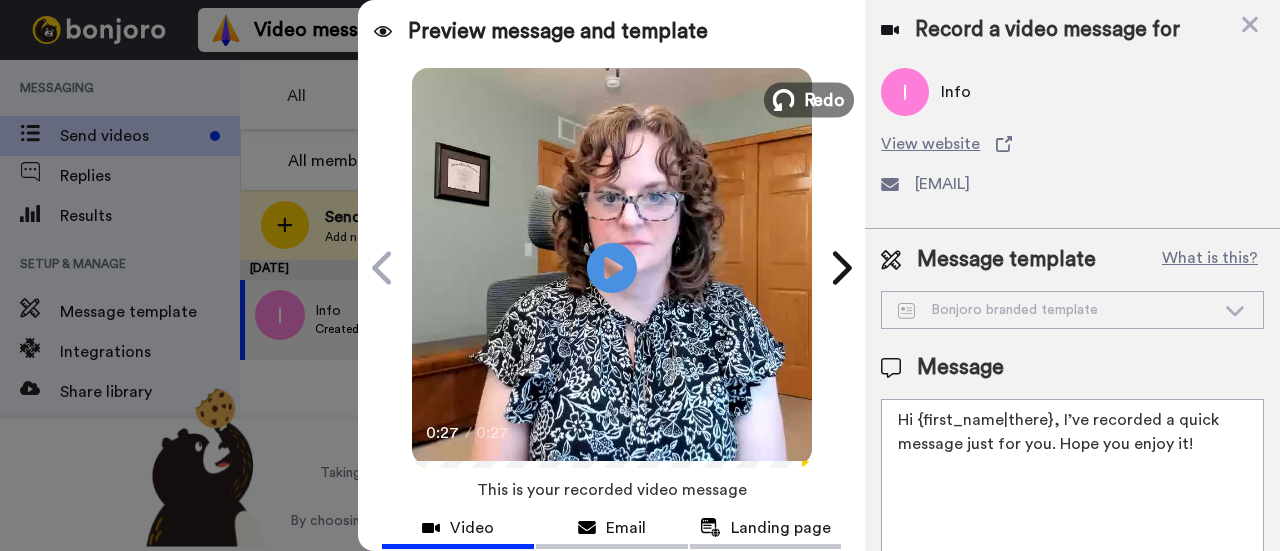 click on "Redo" at bounding box center [824, 99] 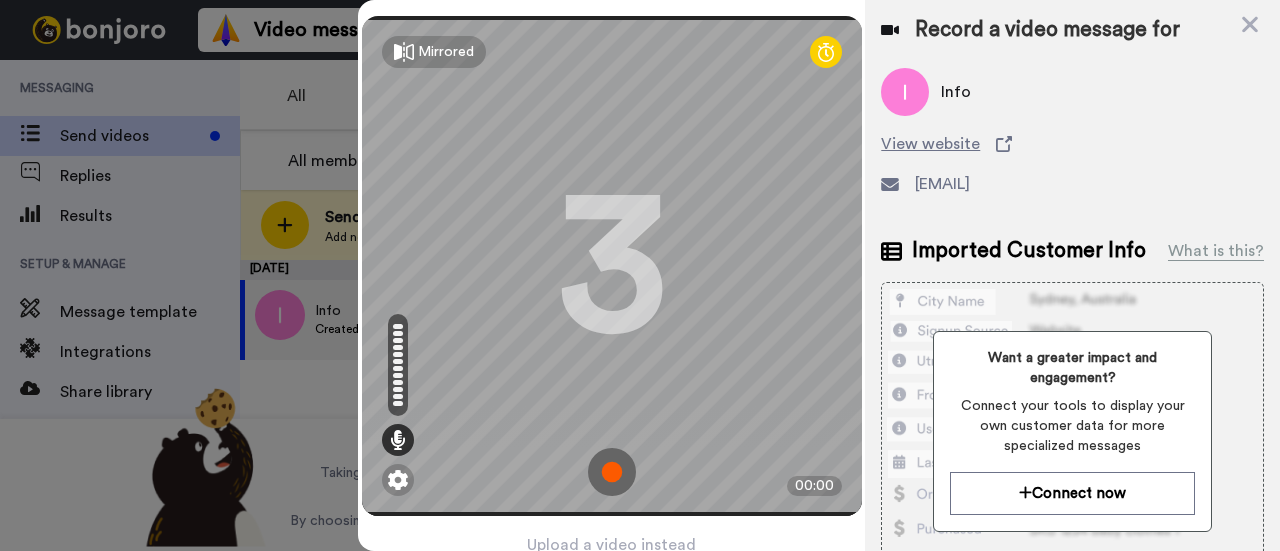 click at bounding box center (612, 472) 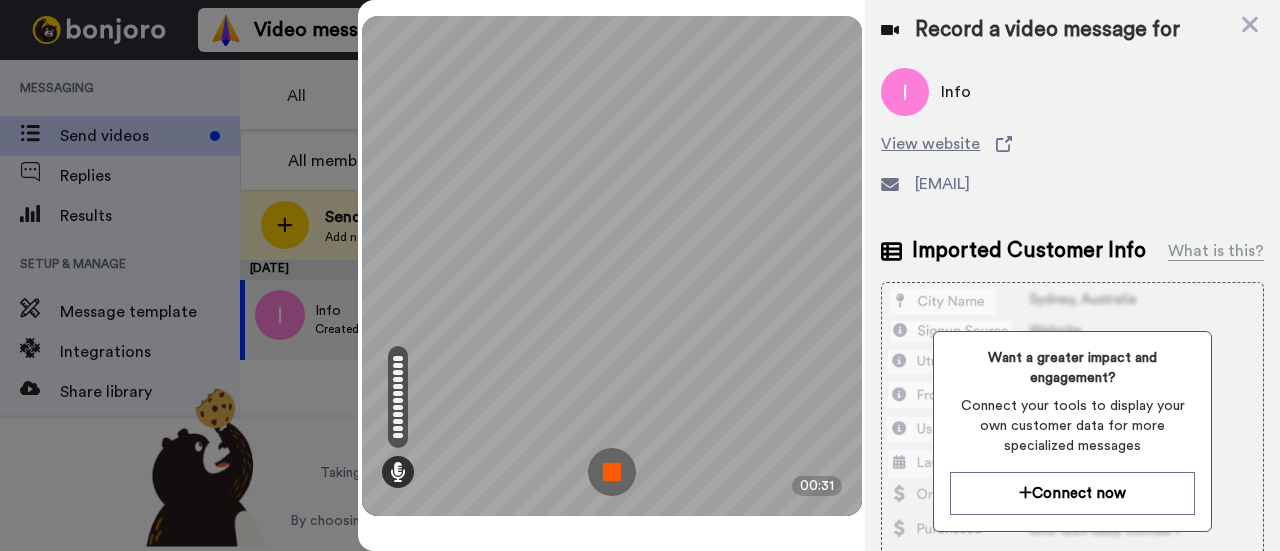click at bounding box center [612, 472] 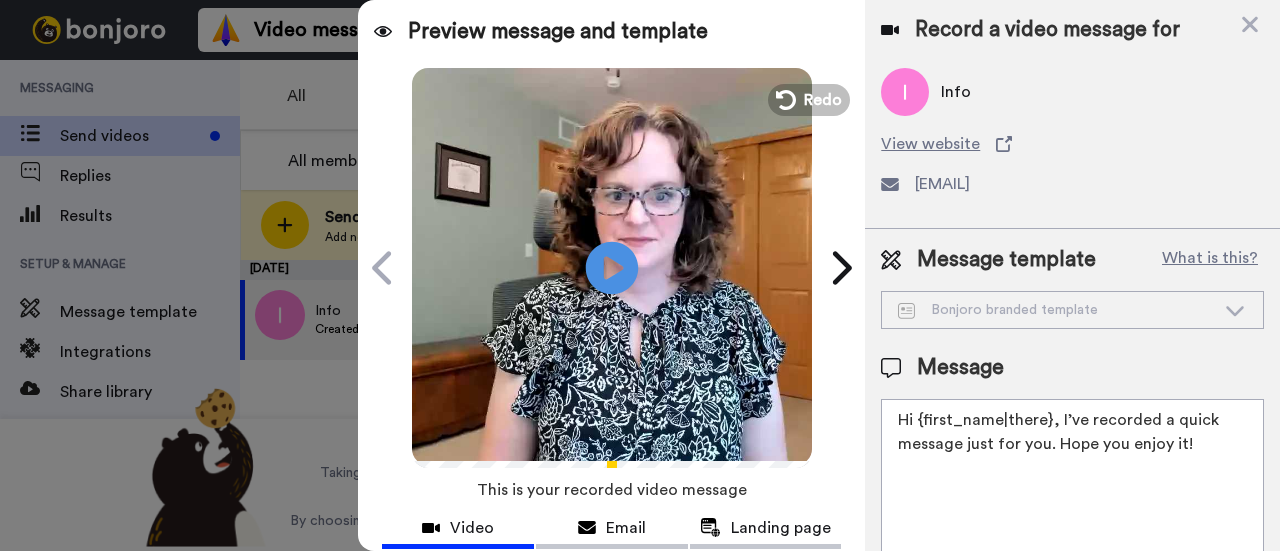 click 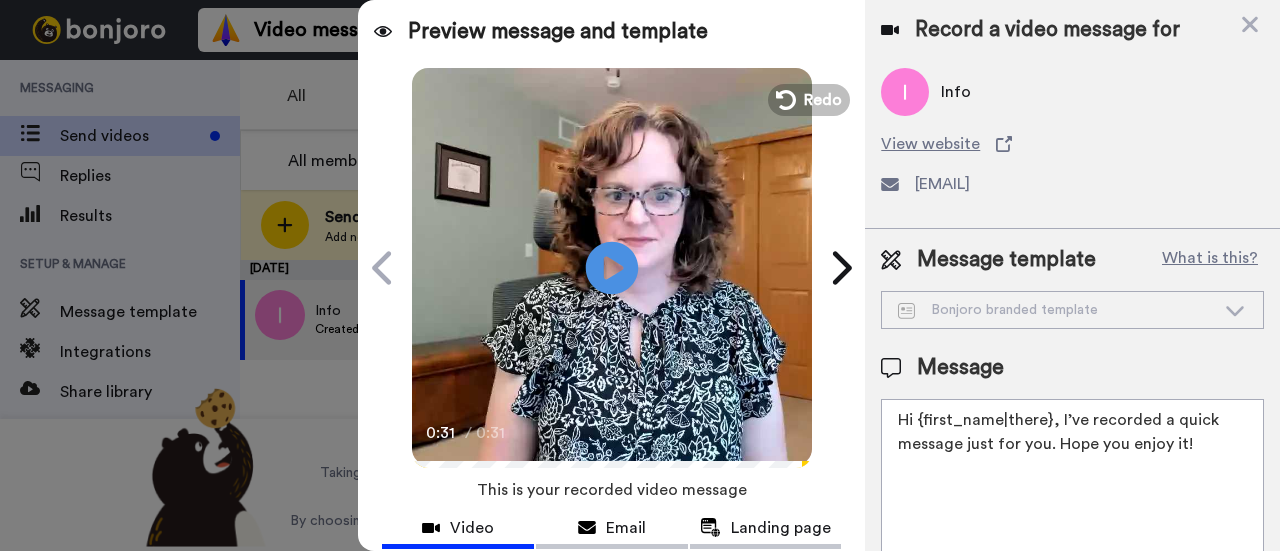 click 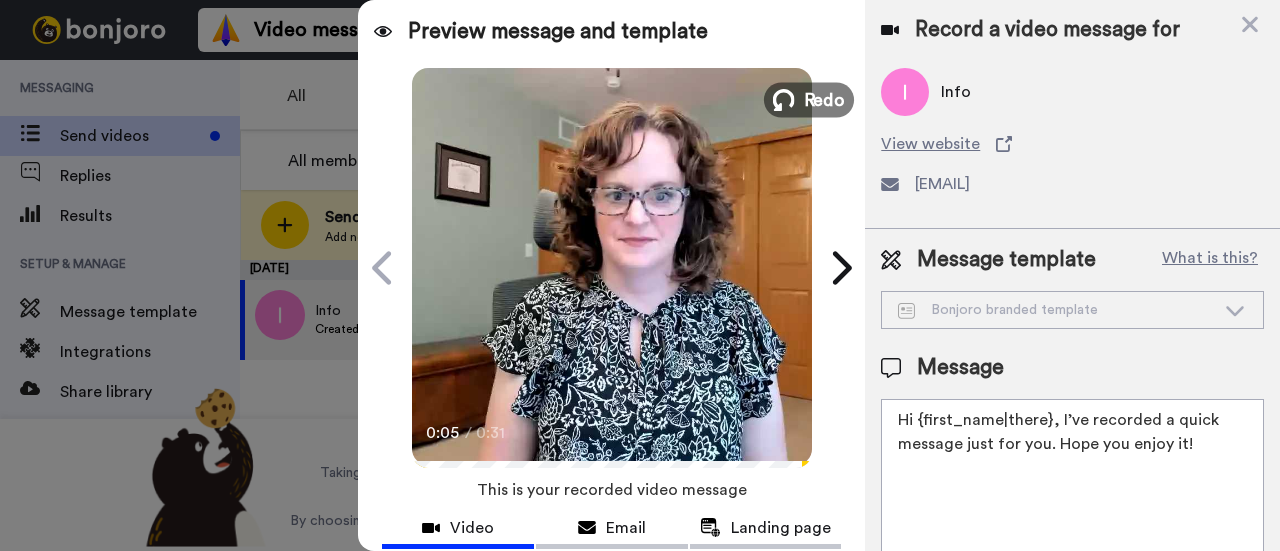click on "Redo" at bounding box center (809, 99) 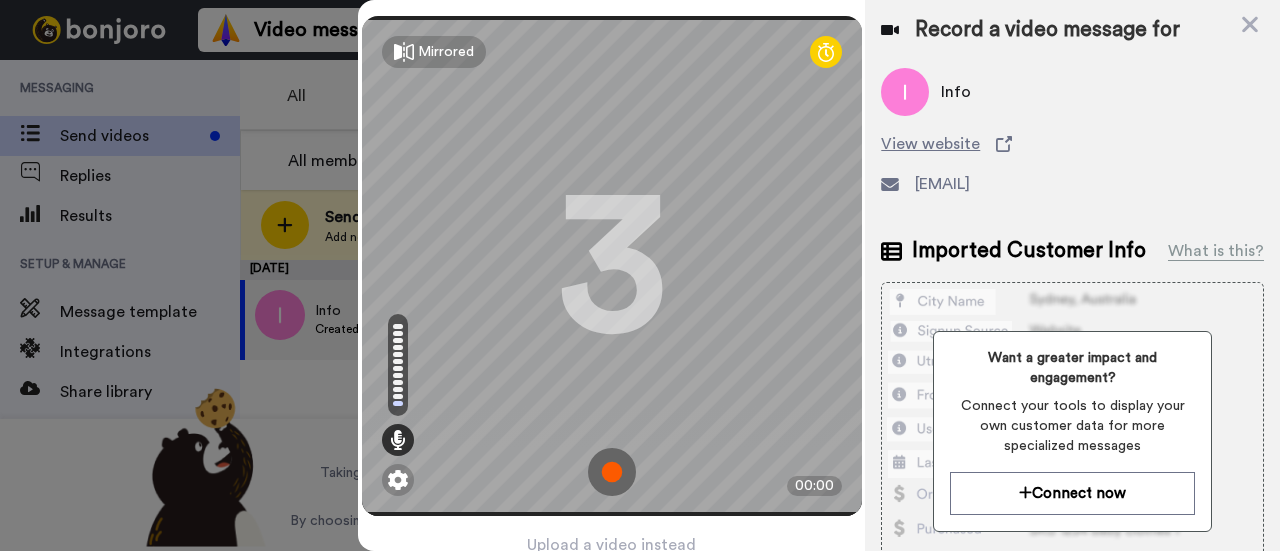 click at bounding box center [612, 472] 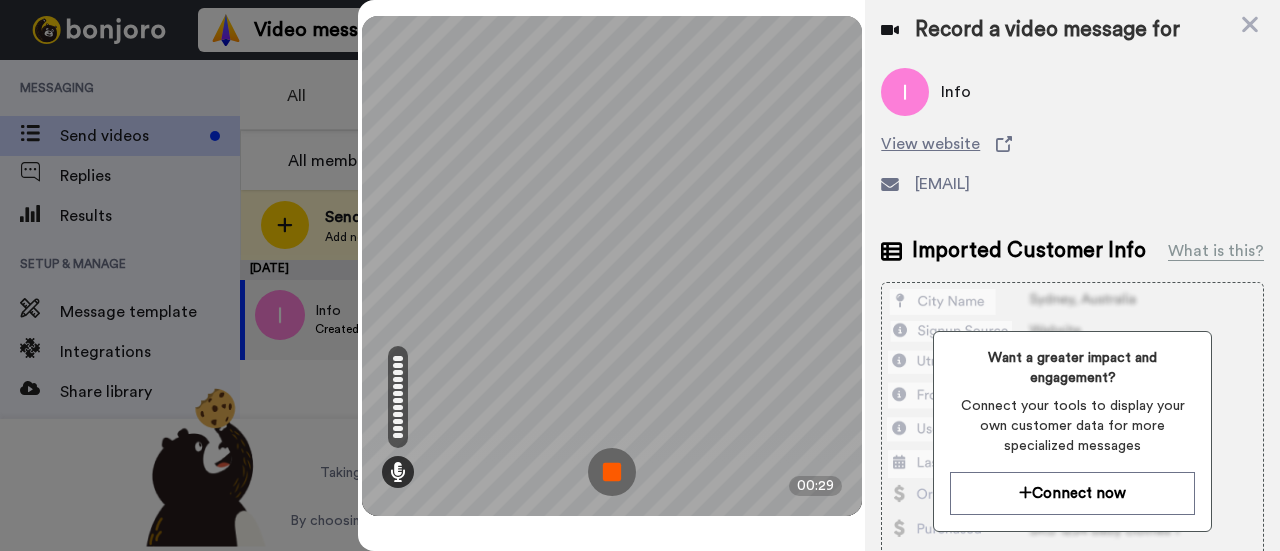 click at bounding box center (612, 472) 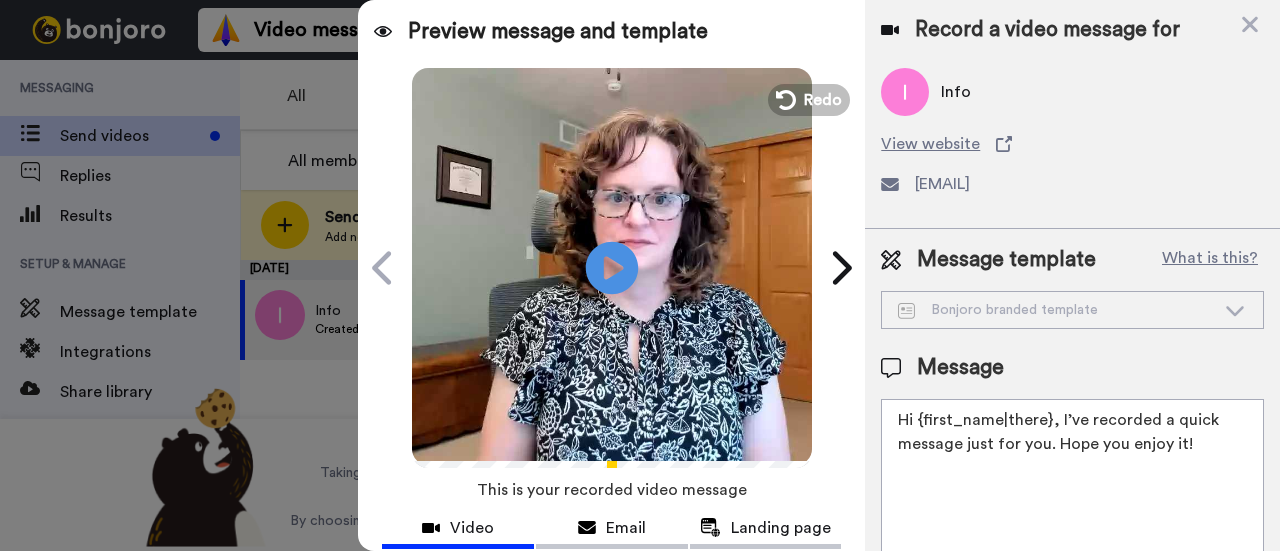 click 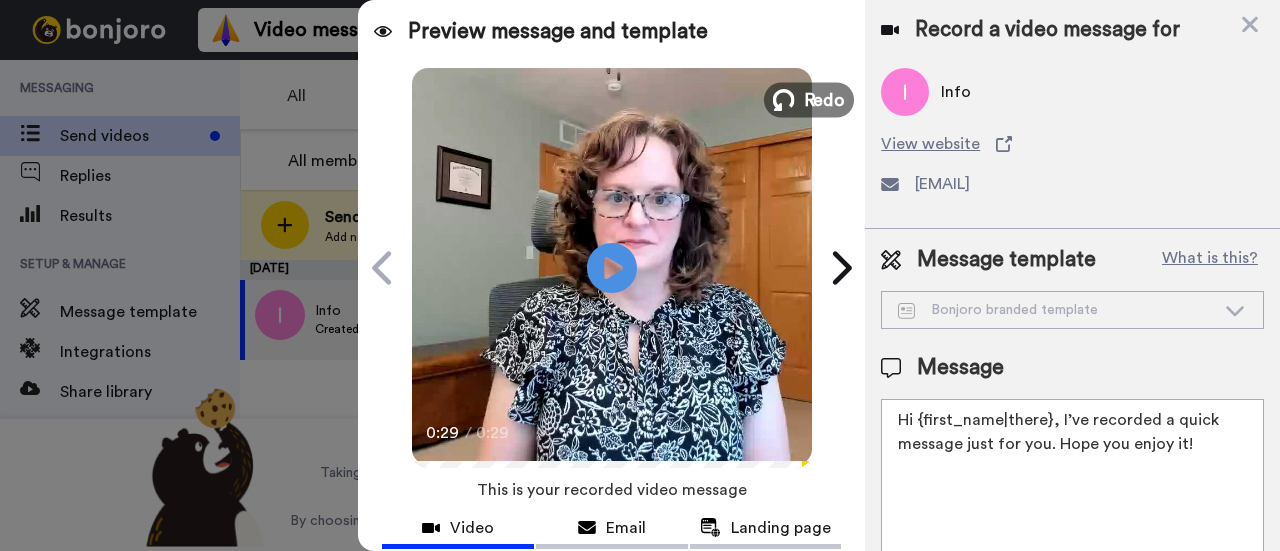 click at bounding box center [784, 100] 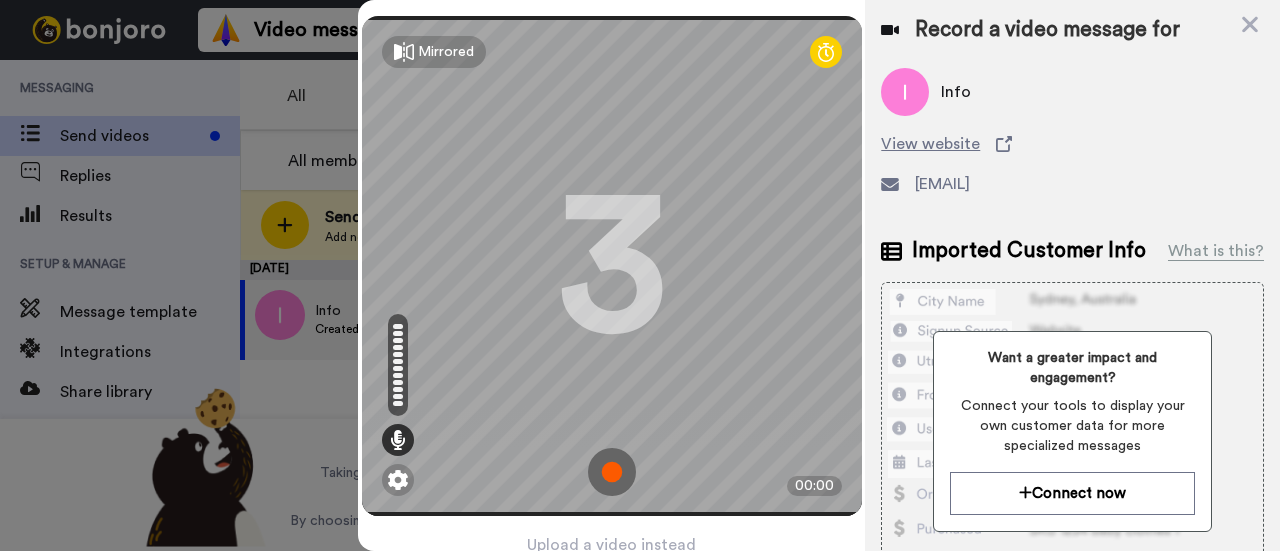 click at bounding box center (612, 472) 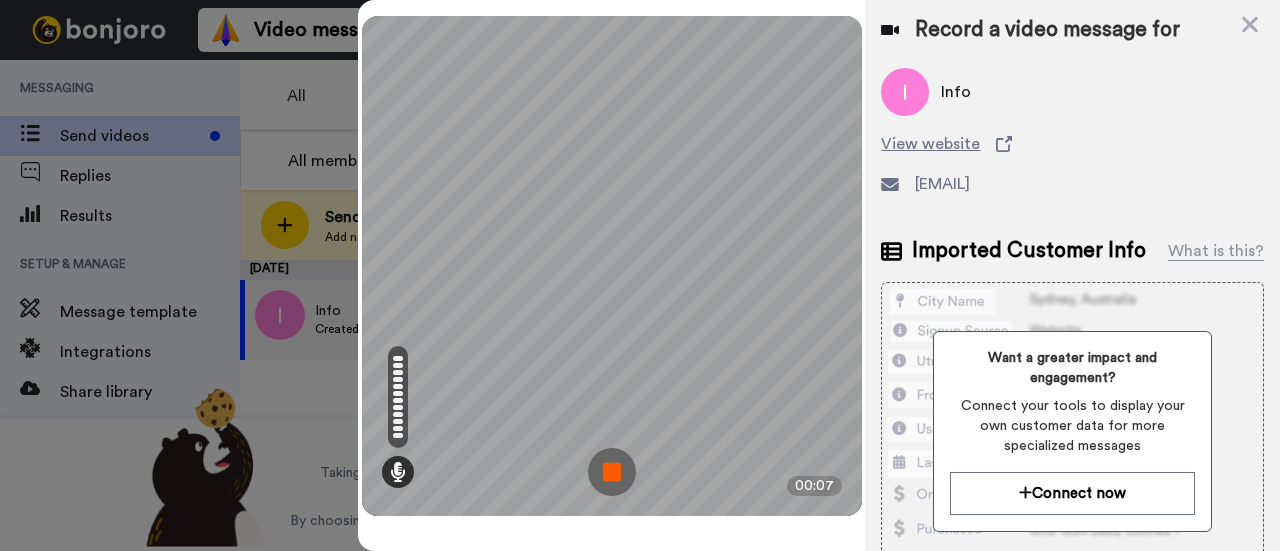 click at bounding box center [612, 472] 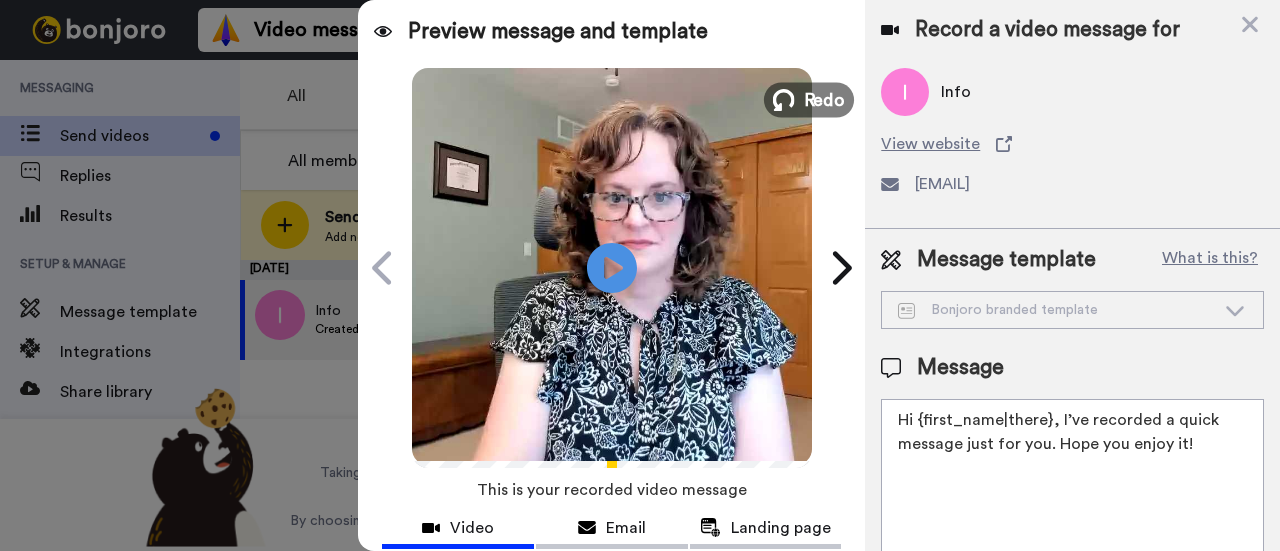 click on "Redo" at bounding box center (824, 99) 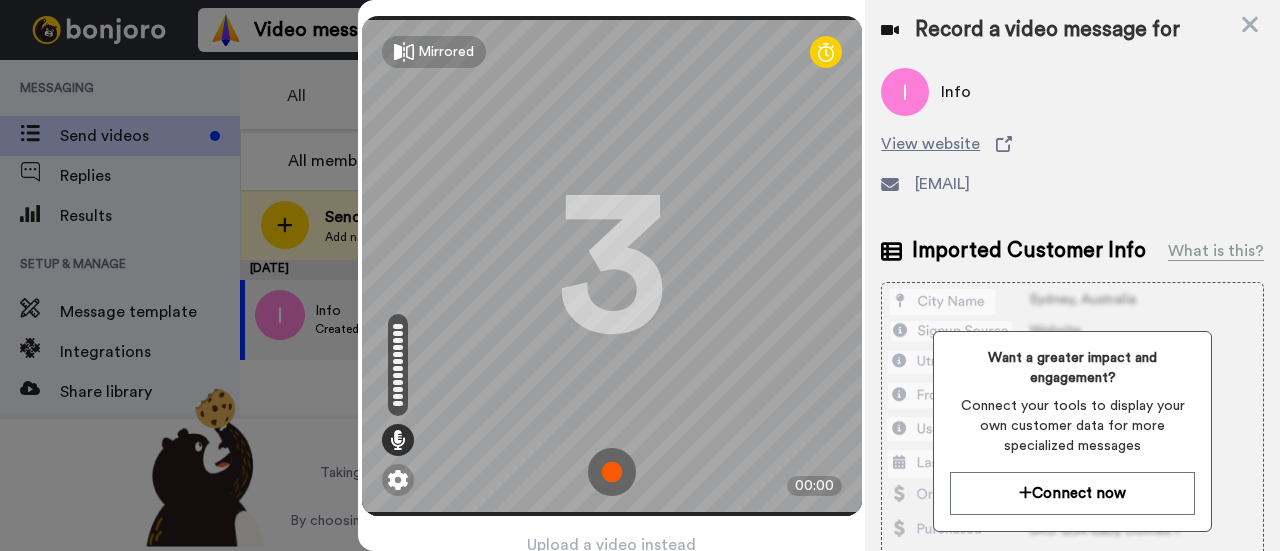click at bounding box center [612, 472] 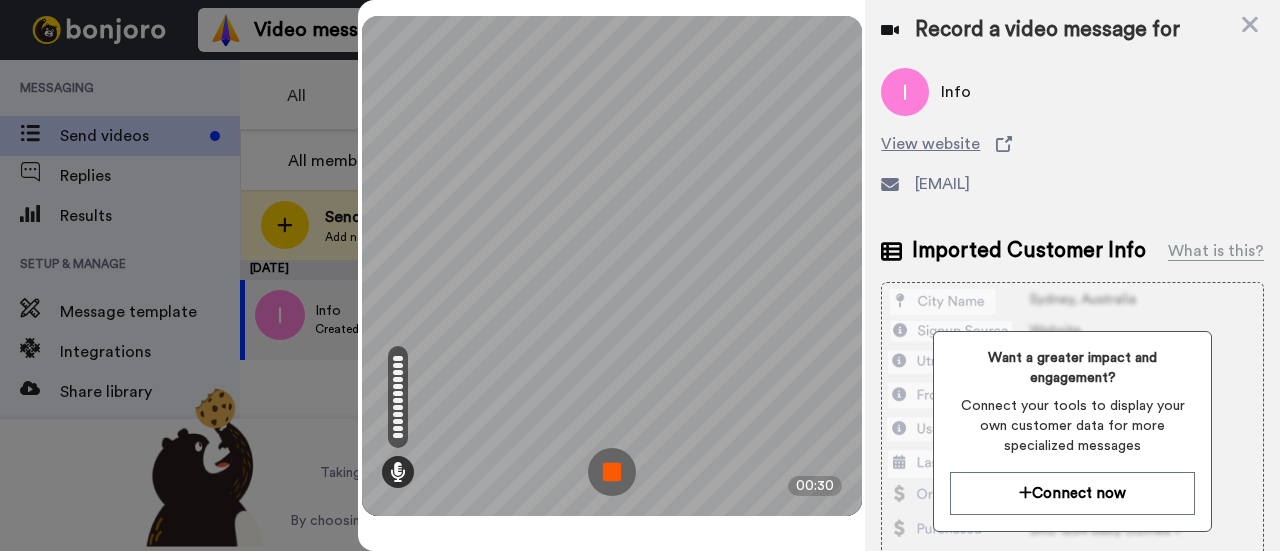 click at bounding box center [612, 472] 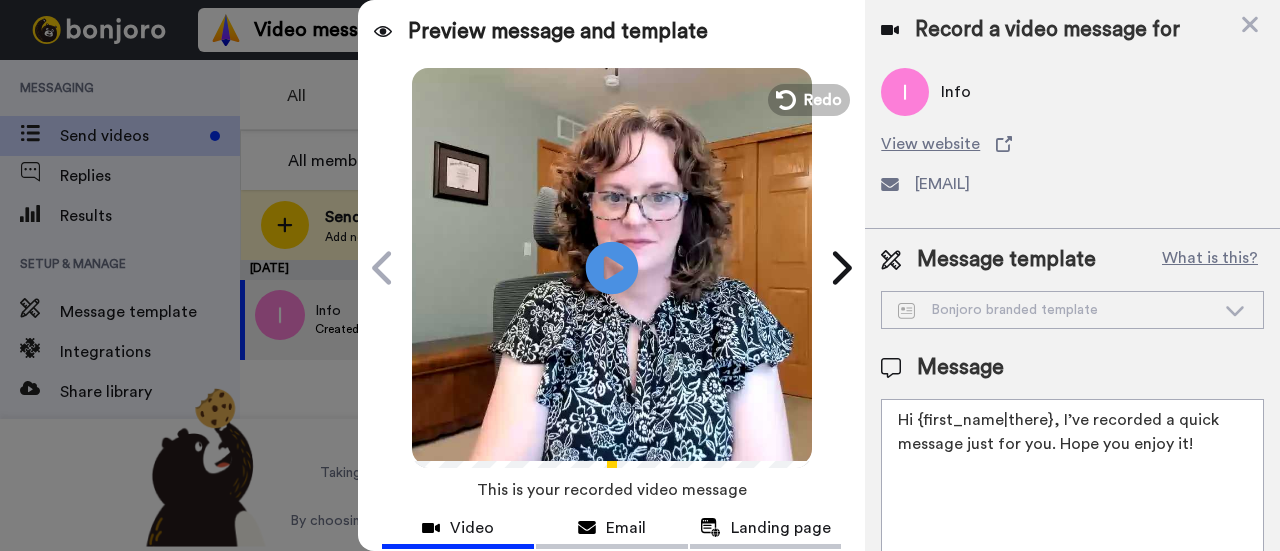 click 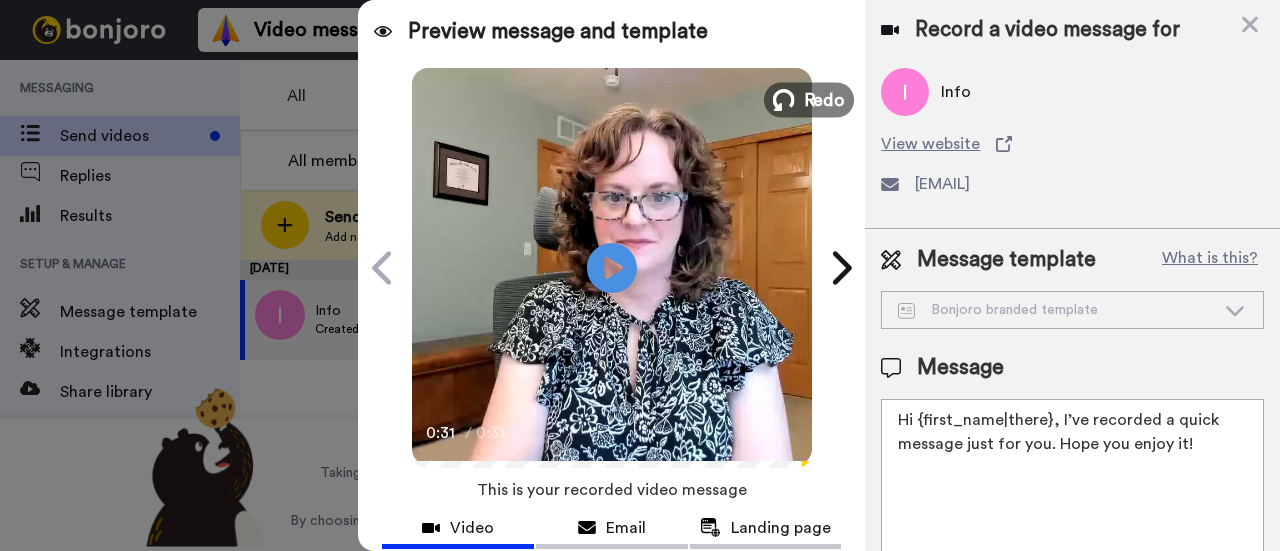 click on "Redo" at bounding box center (824, 99) 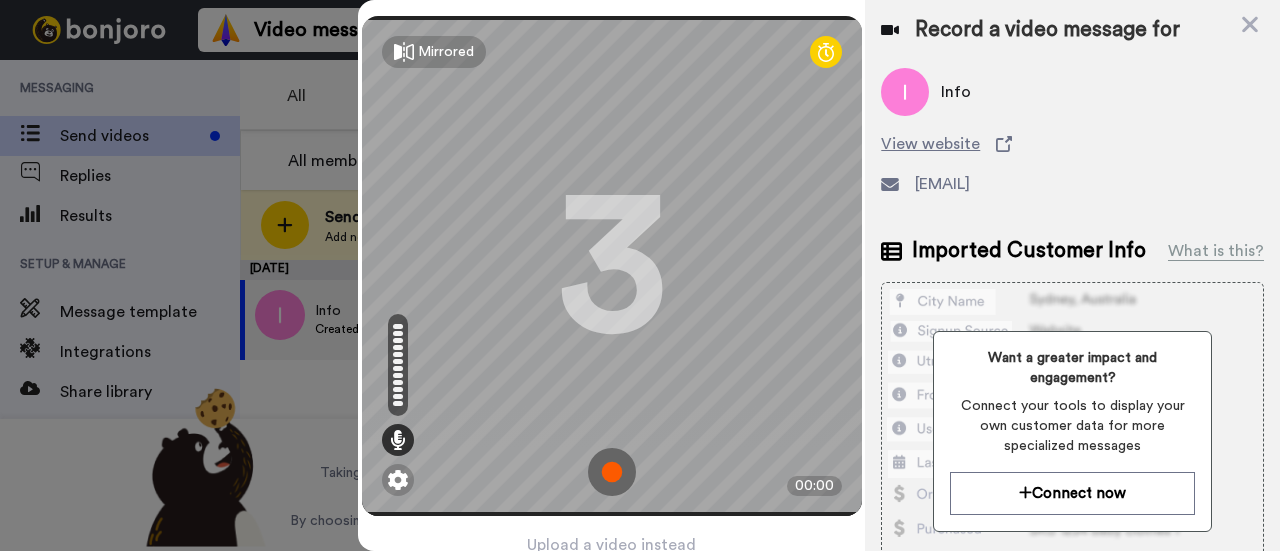 click at bounding box center [612, 472] 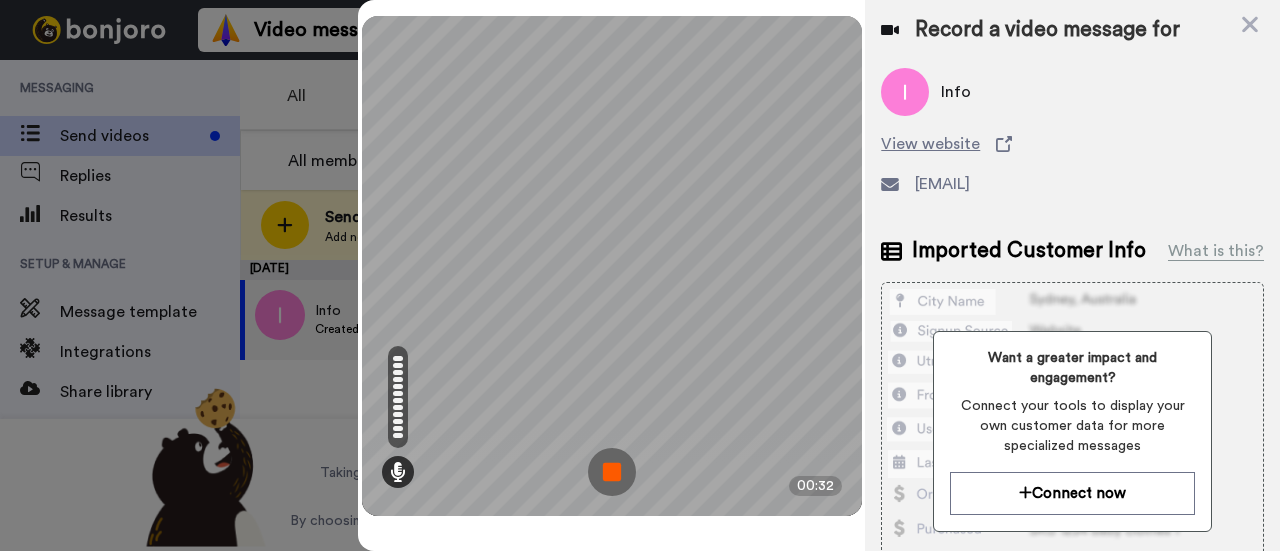 click at bounding box center (612, 472) 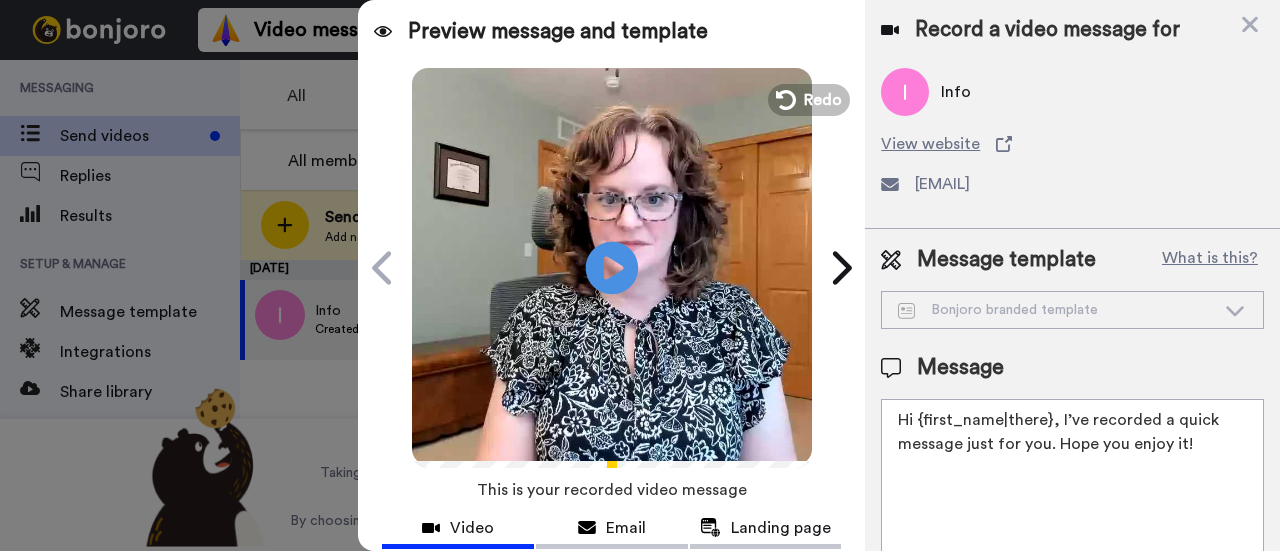click 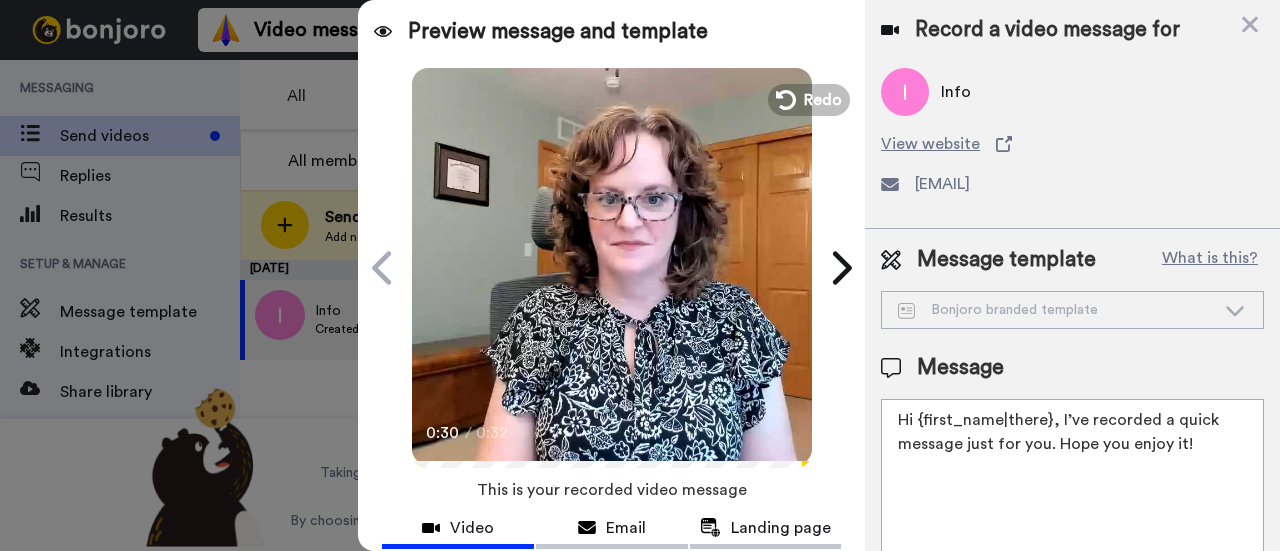 scroll, scrollTop: 111, scrollLeft: 0, axis: vertical 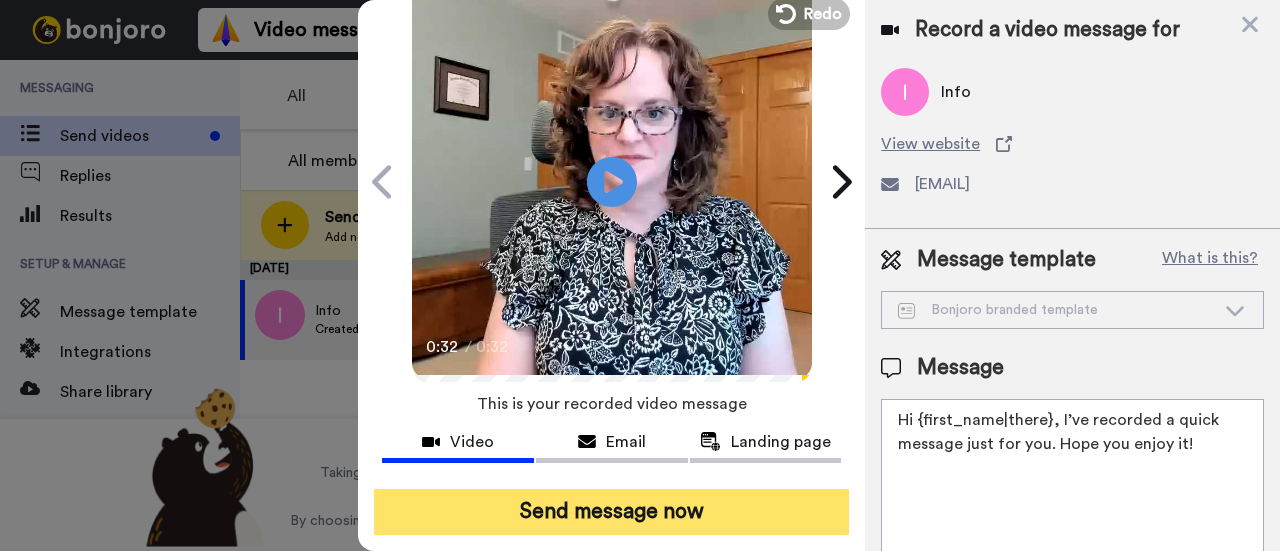 click on "Send message now" at bounding box center (611, 512) 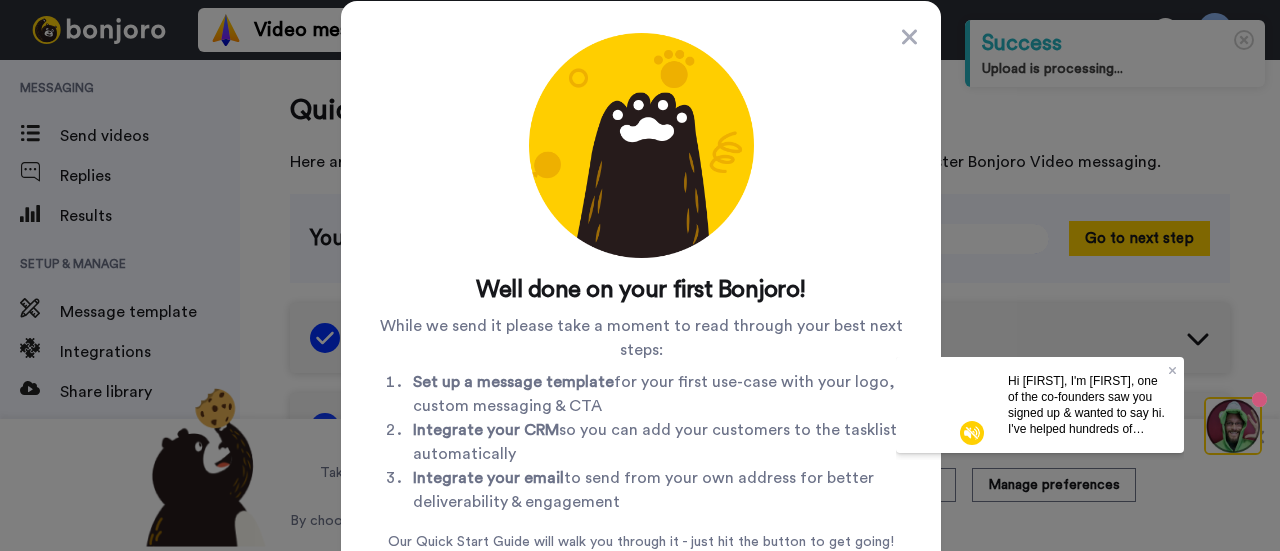 scroll, scrollTop: 0, scrollLeft: 0, axis: both 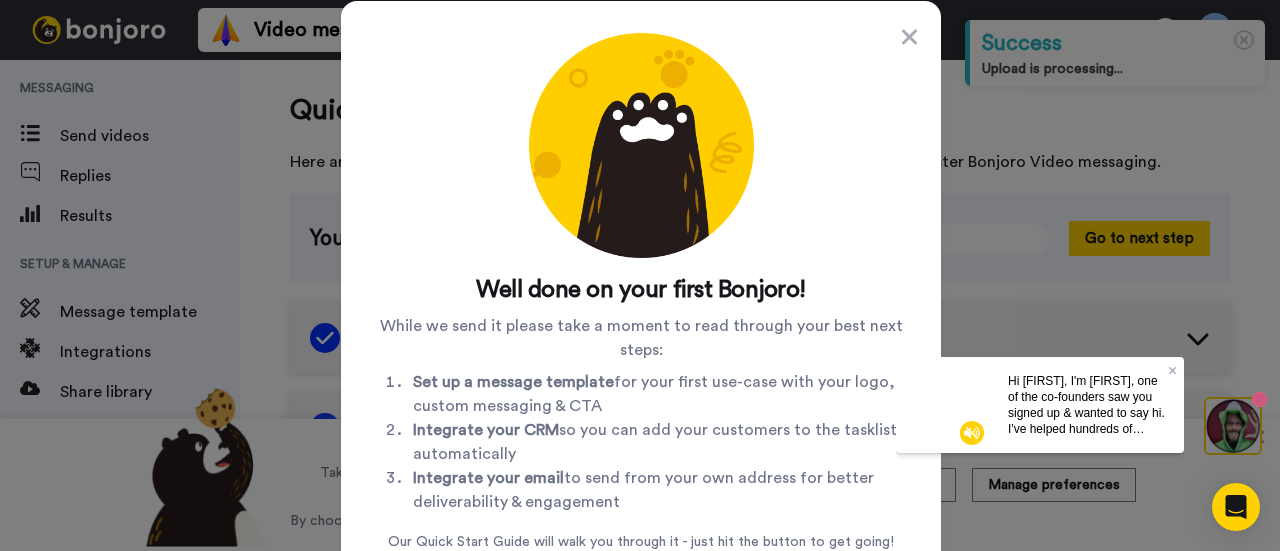 click on "Well done on your first Bonjoro! While we send it please take a moment to read through your best next steps: Set up a message template  for your first use-case with your logo, custom messaging & CTA Integrate your CRM  so you can add your customers to the tasklist automatically Integrate your email  to send from your own address for better deliverability & engagement Our Quick Start Guide will walk you through it - just hit the button to get going! Now let's get you set up! Note, until you connect your email this message will come from paul.garcia.ryan@inbound.bonjoromail.com" at bounding box center (641, 347) 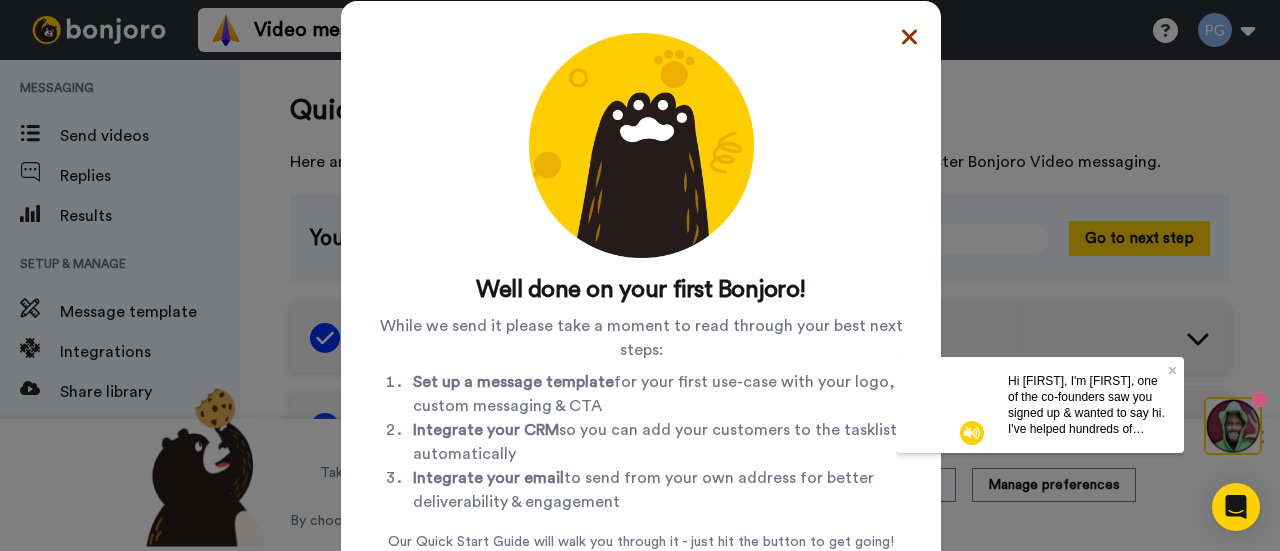 click 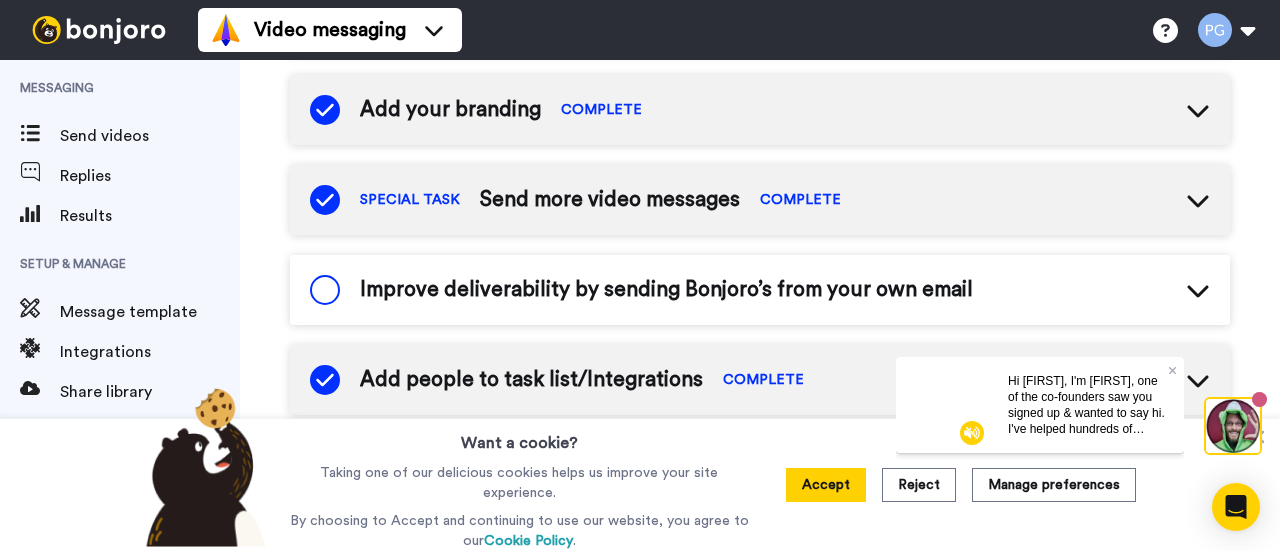 scroll, scrollTop: 0, scrollLeft: 0, axis: both 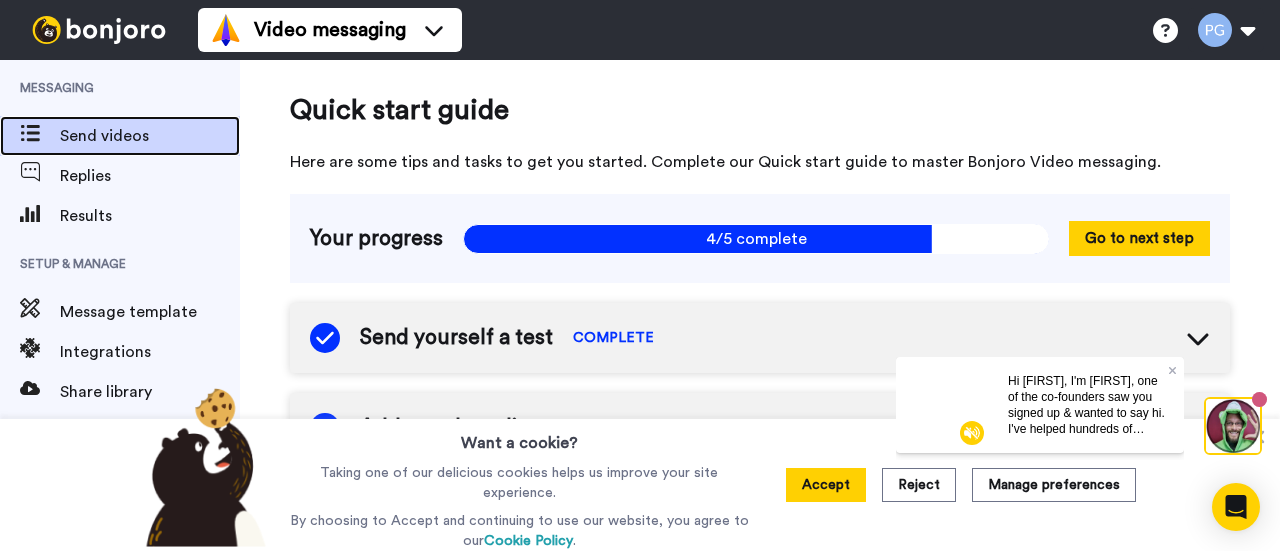 click on "Send videos" at bounding box center [150, 136] 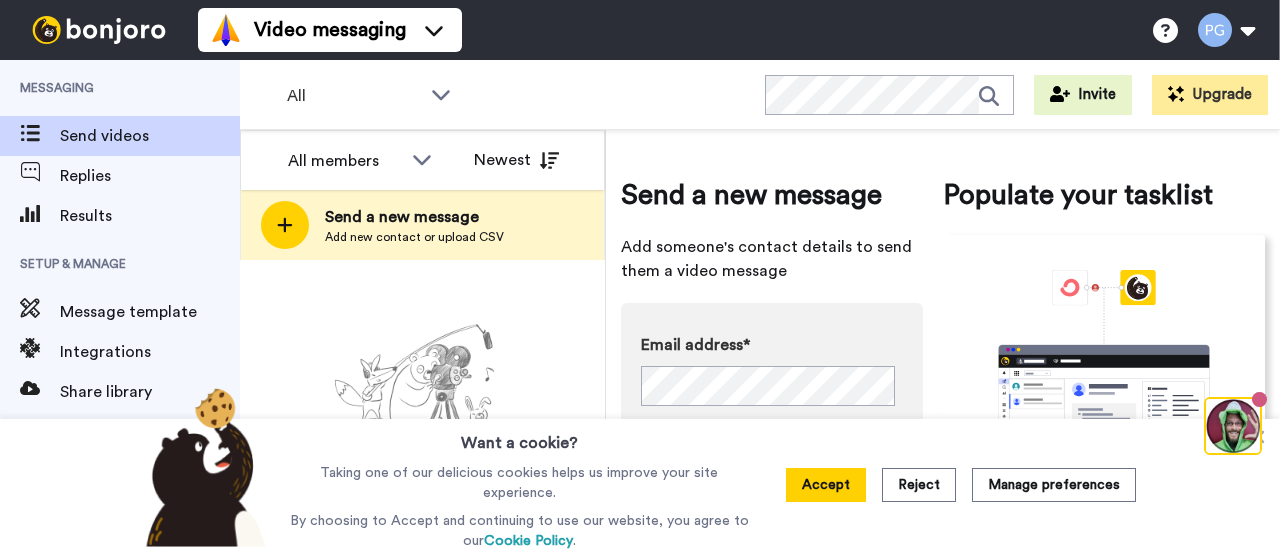 scroll, scrollTop: 0, scrollLeft: 0, axis: both 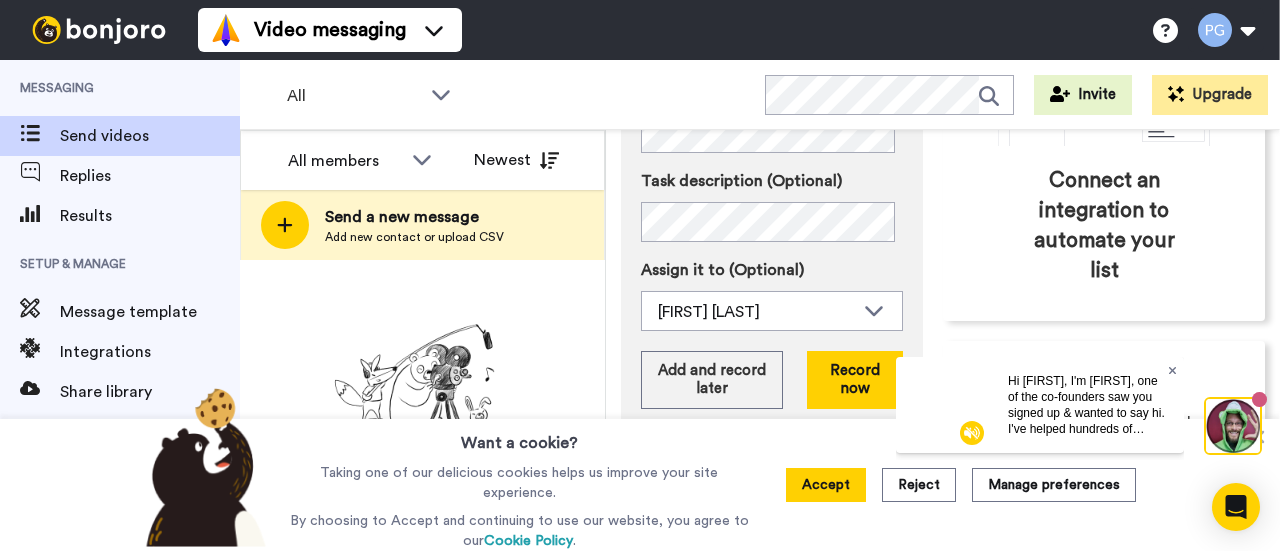 click 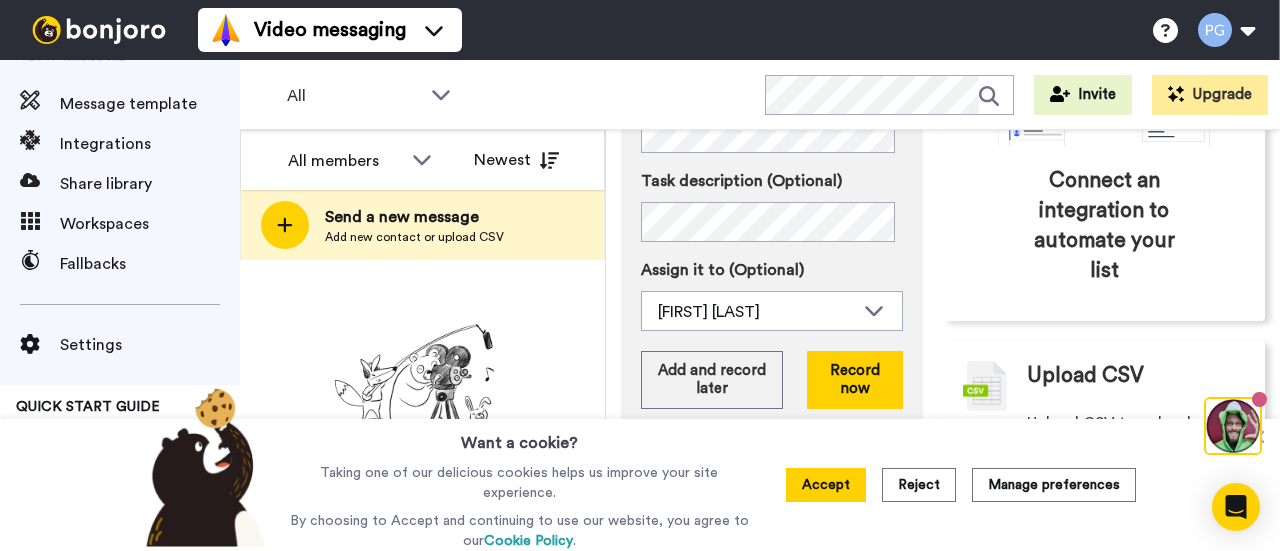 scroll, scrollTop: 0, scrollLeft: 0, axis: both 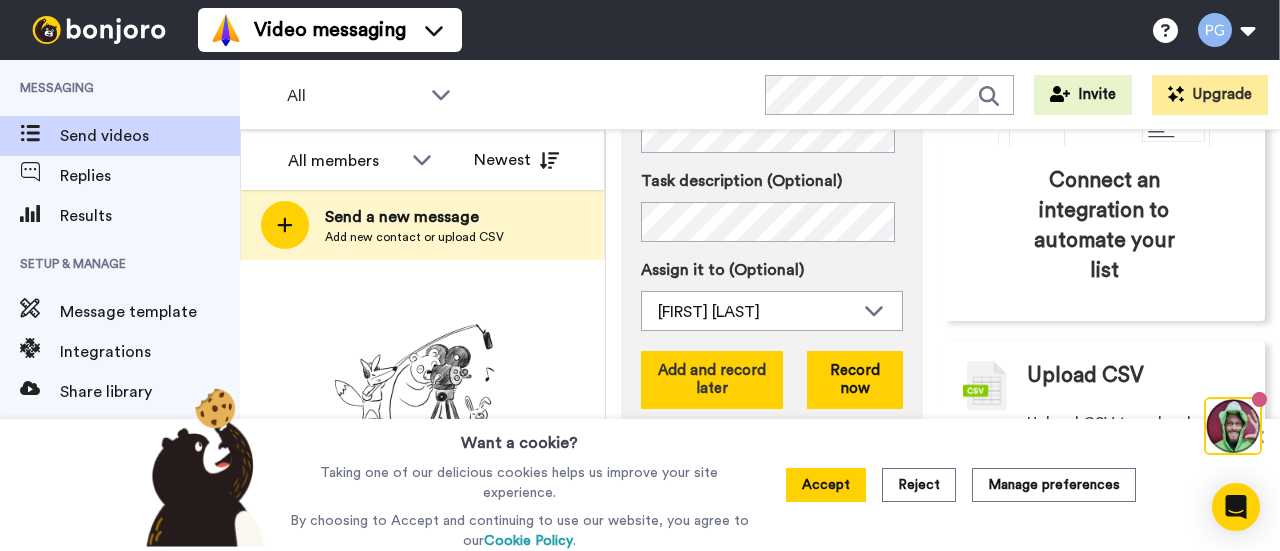 click on "Add and record later" at bounding box center [712, 380] 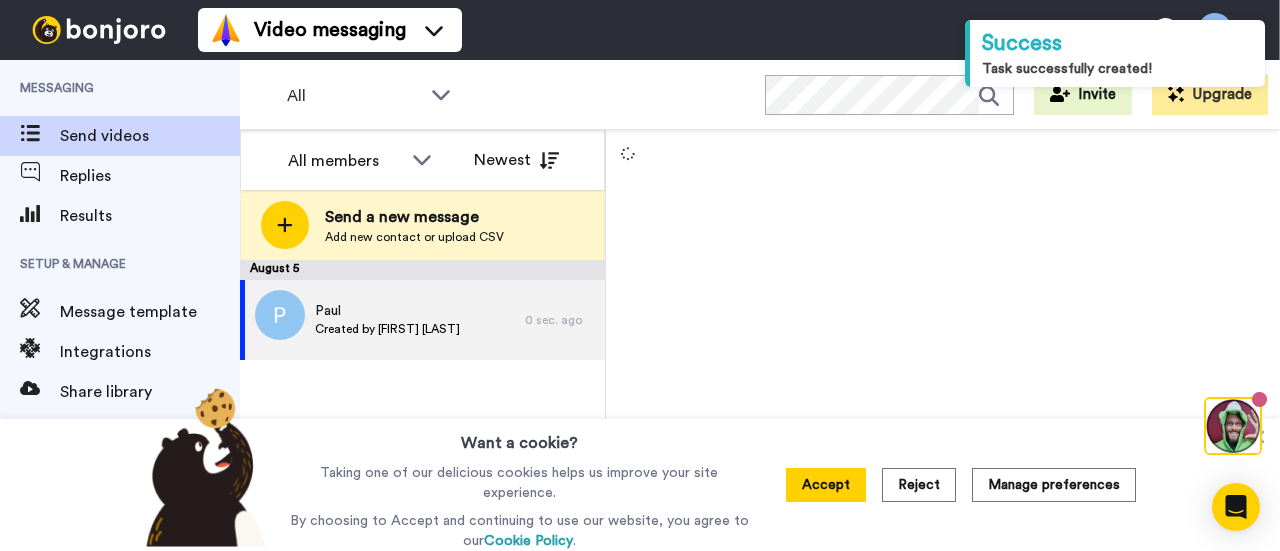 scroll, scrollTop: 0, scrollLeft: 0, axis: both 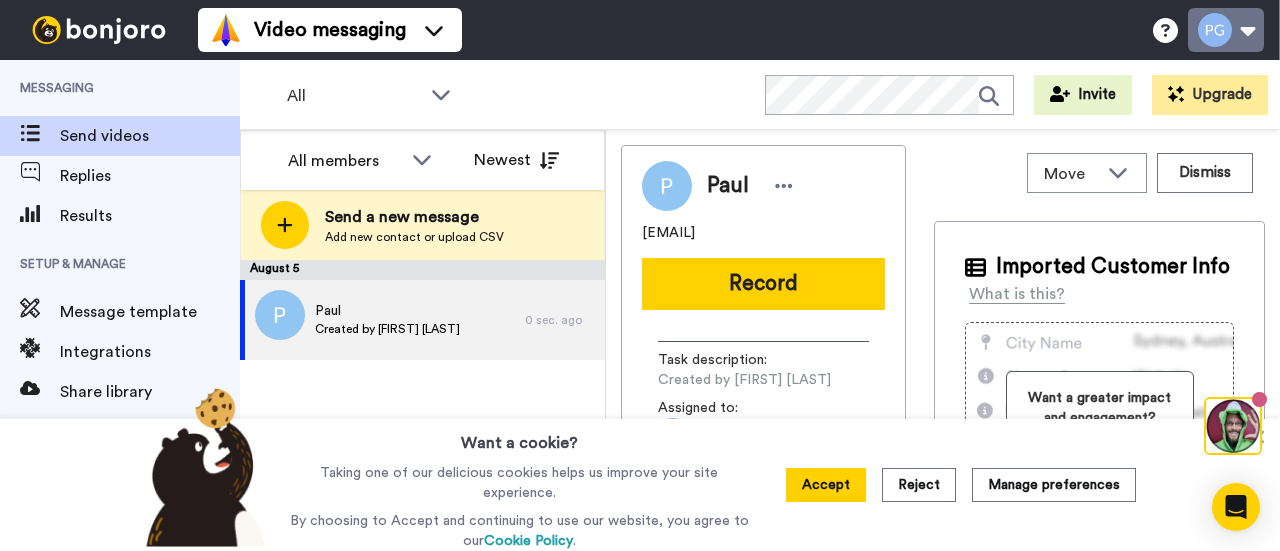 click at bounding box center (1226, 30) 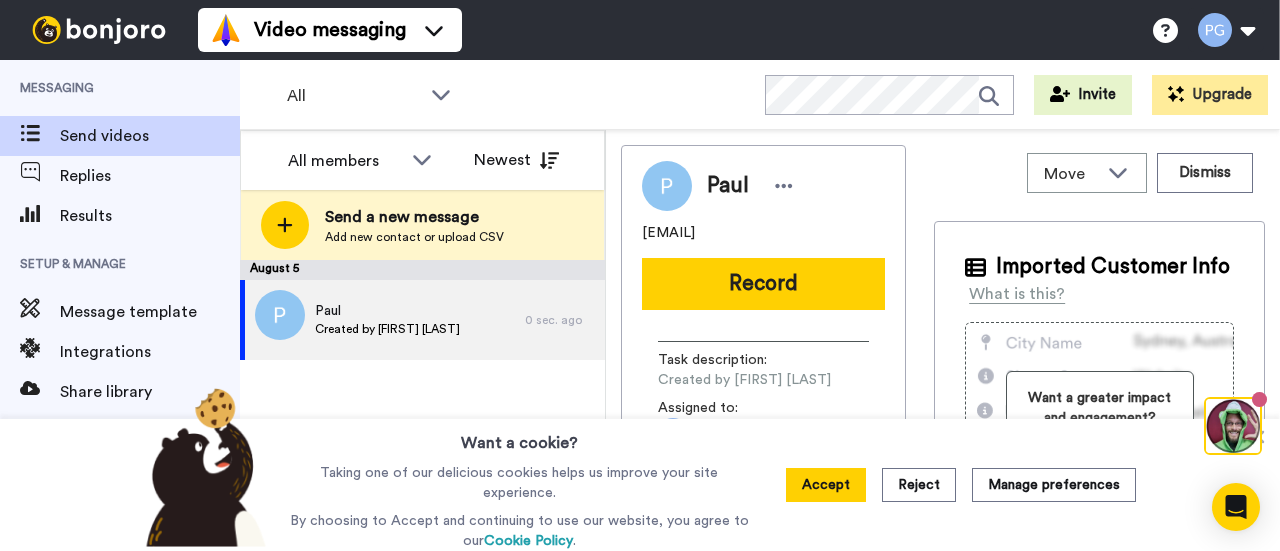 drag, startPoint x: 470, startPoint y: 217, endPoint x: 680, endPoint y: 560, distance: 402.1803 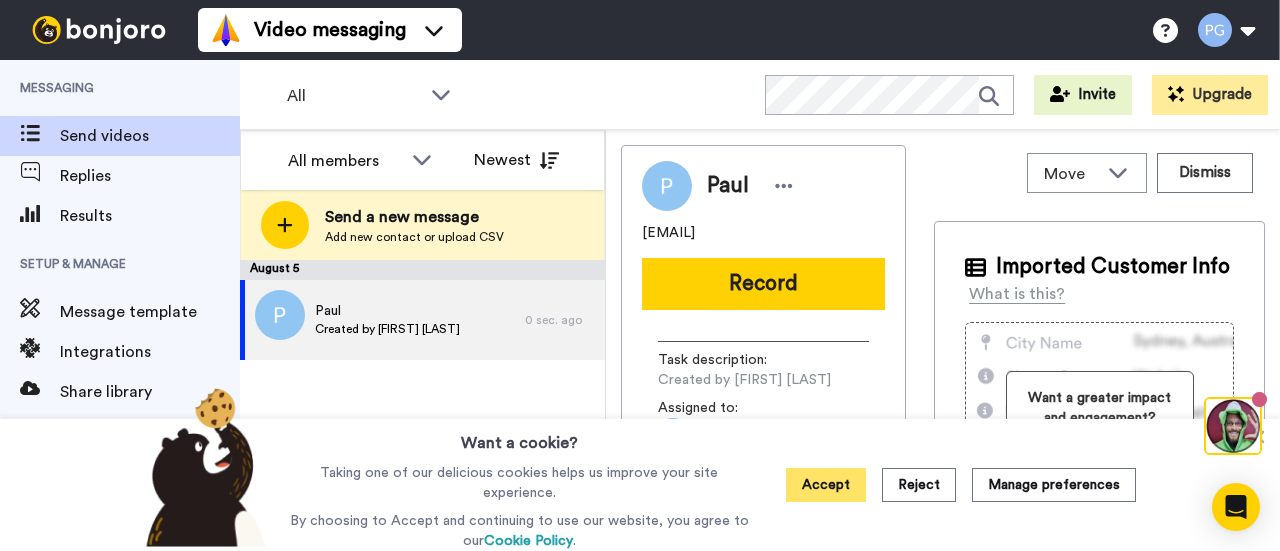 click on "Accept" at bounding box center (826, 485) 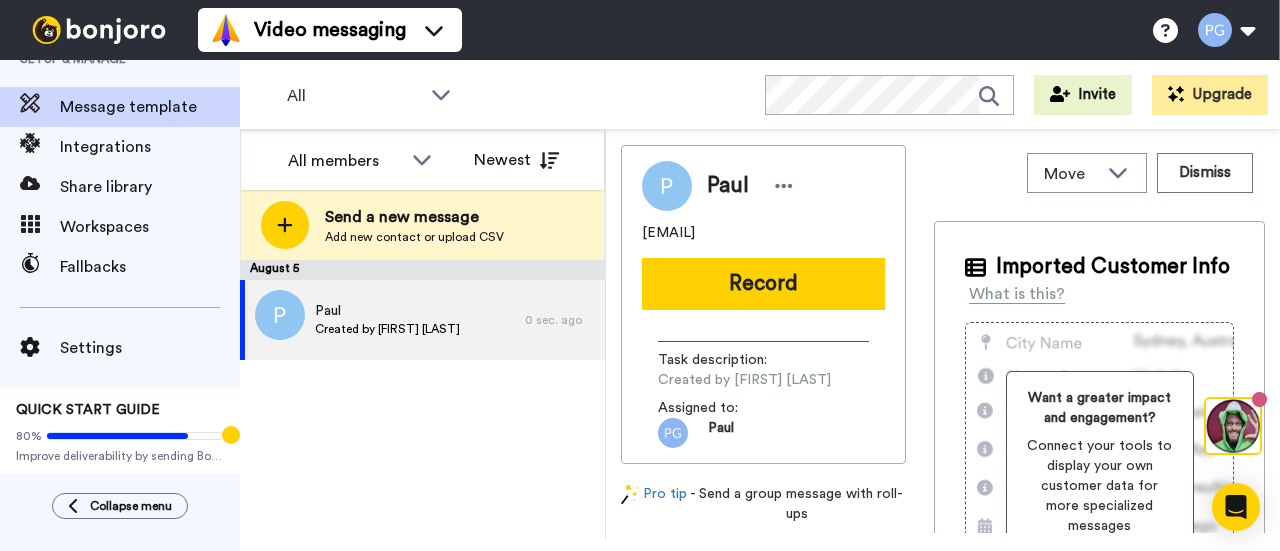 scroll, scrollTop: 218, scrollLeft: 0, axis: vertical 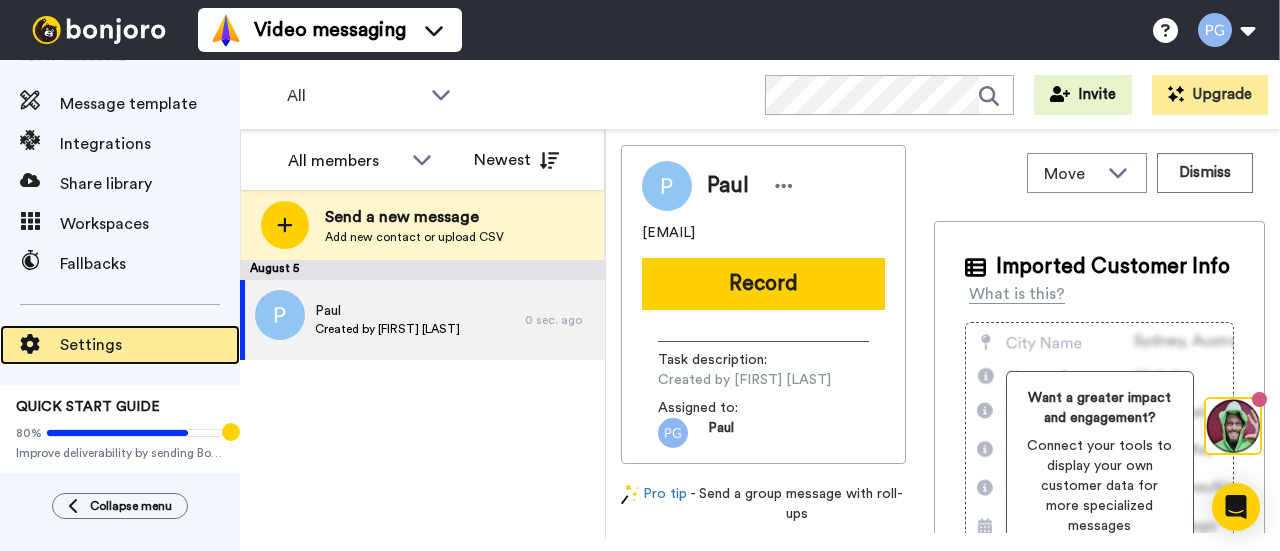 click on "Settings" at bounding box center (150, 345) 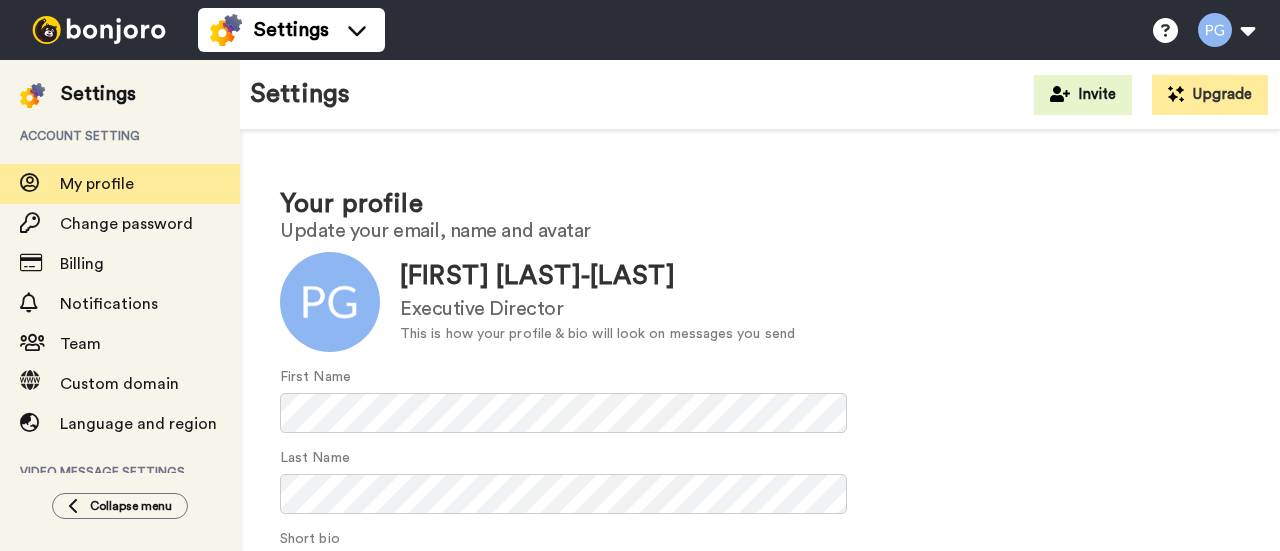 scroll, scrollTop: 0, scrollLeft: 0, axis: both 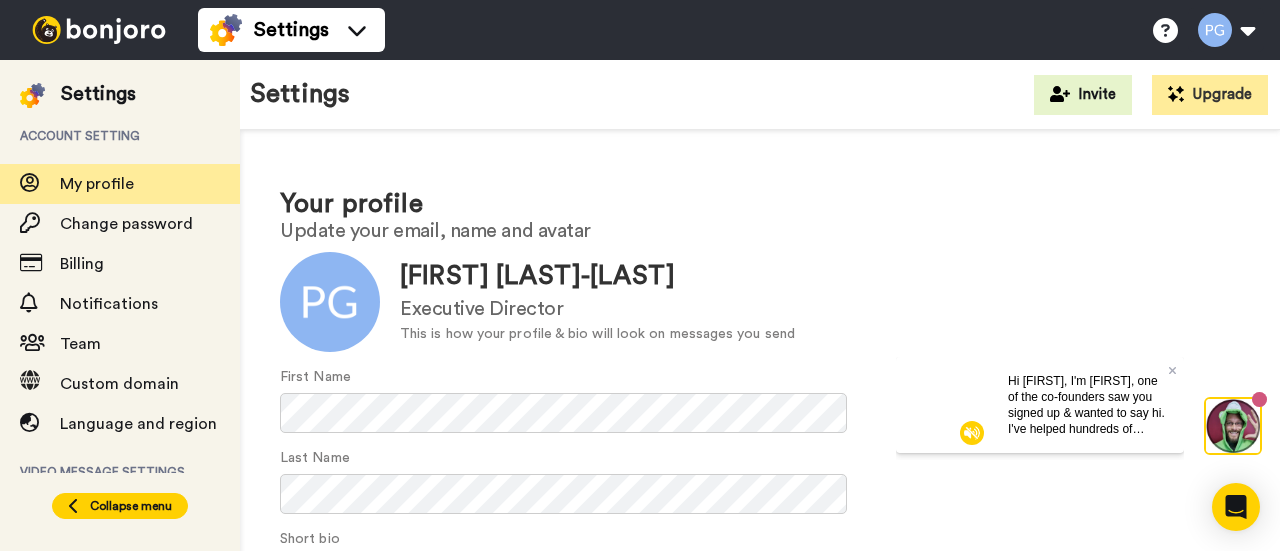 click on "Collapse menu" at bounding box center (131, 506) 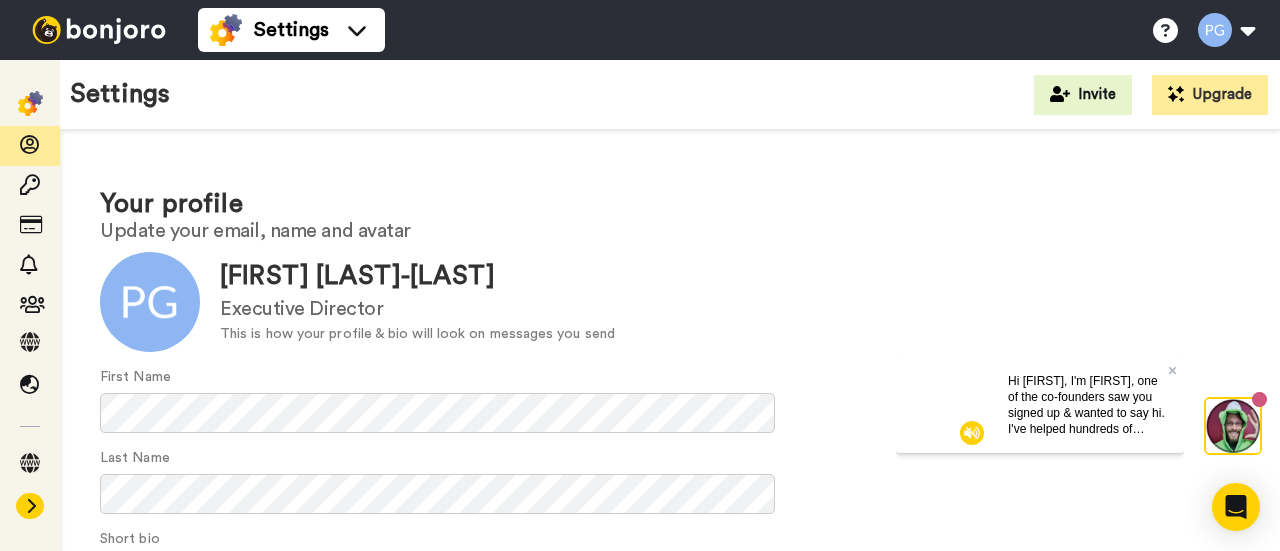 click on "Terms, Privacy Policy & GDPR" at bounding box center [30, 305] 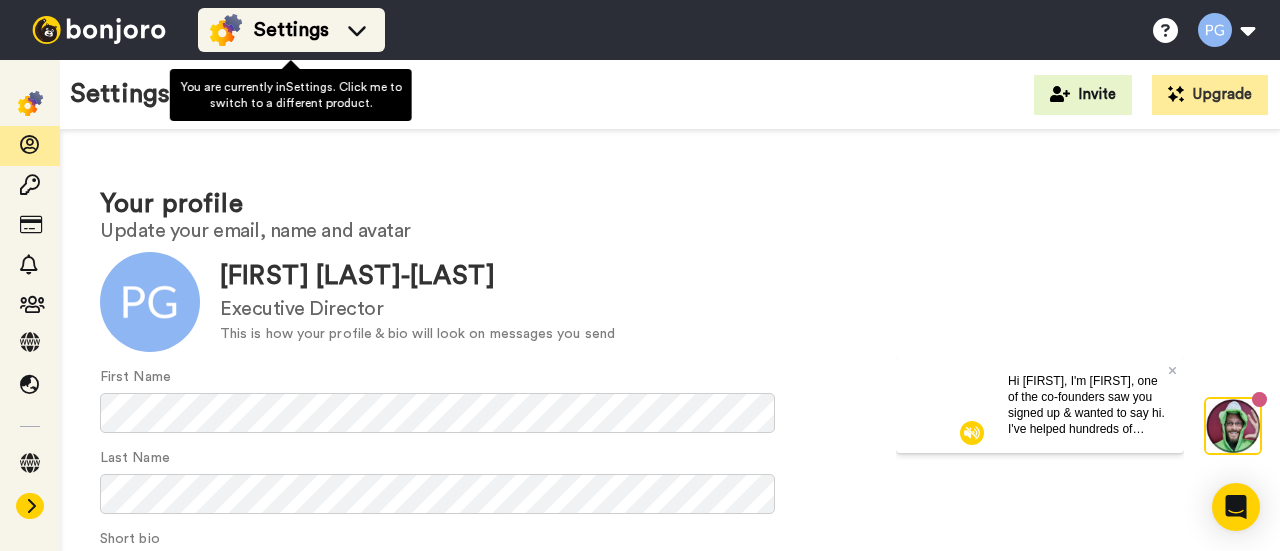 click on "Settings" at bounding box center (291, 30) 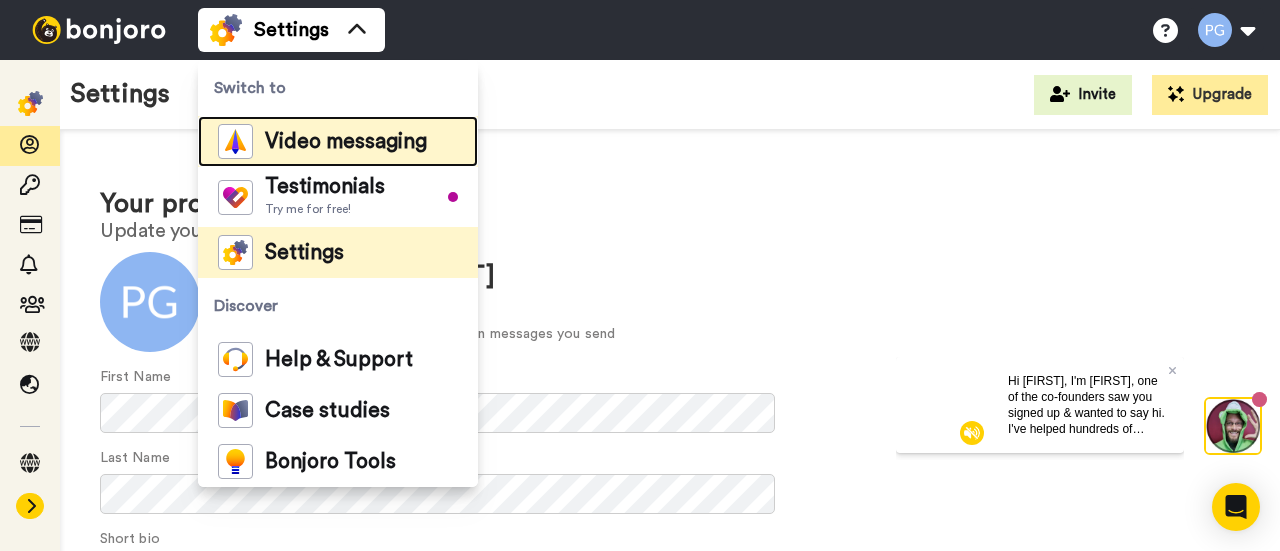 click on "Video messaging" at bounding box center [322, 141] 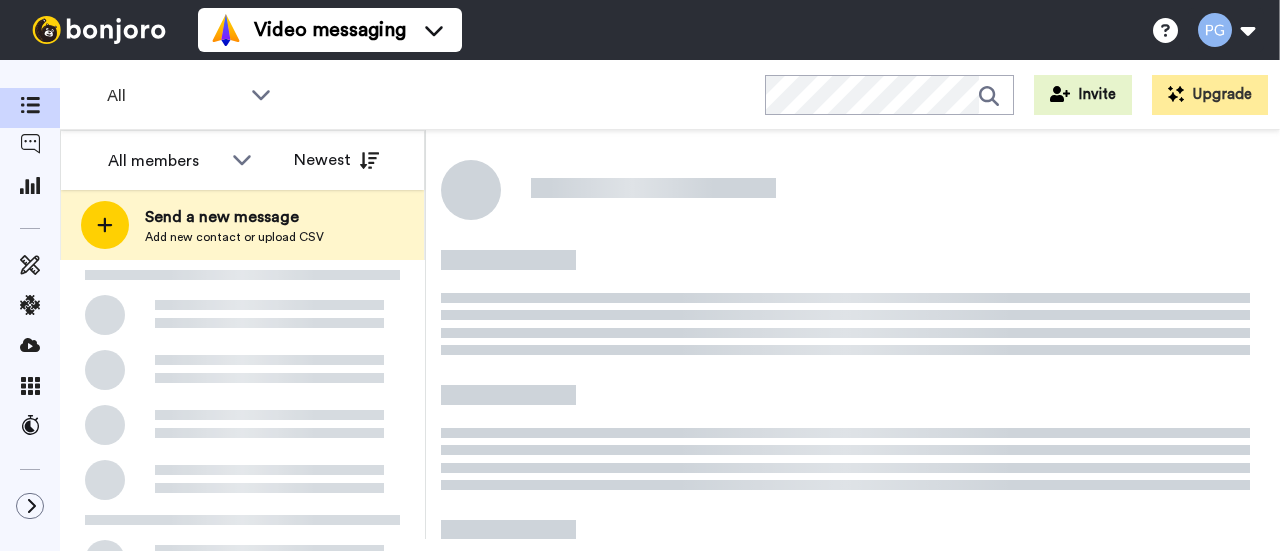 scroll, scrollTop: 0, scrollLeft: 0, axis: both 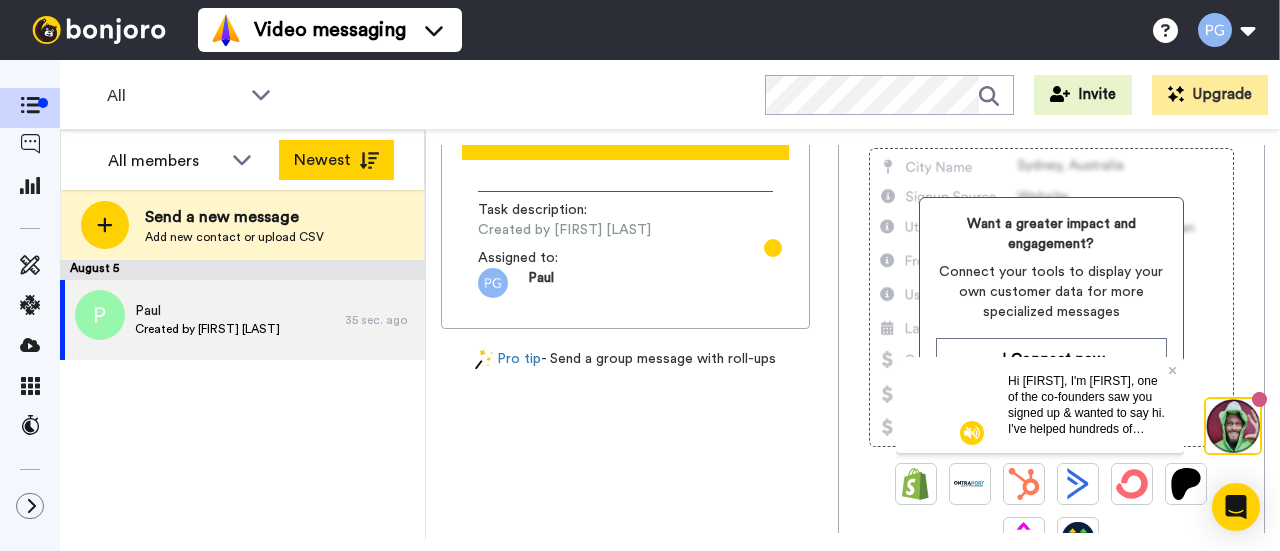 click on "Newest" at bounding box center [336, 160] 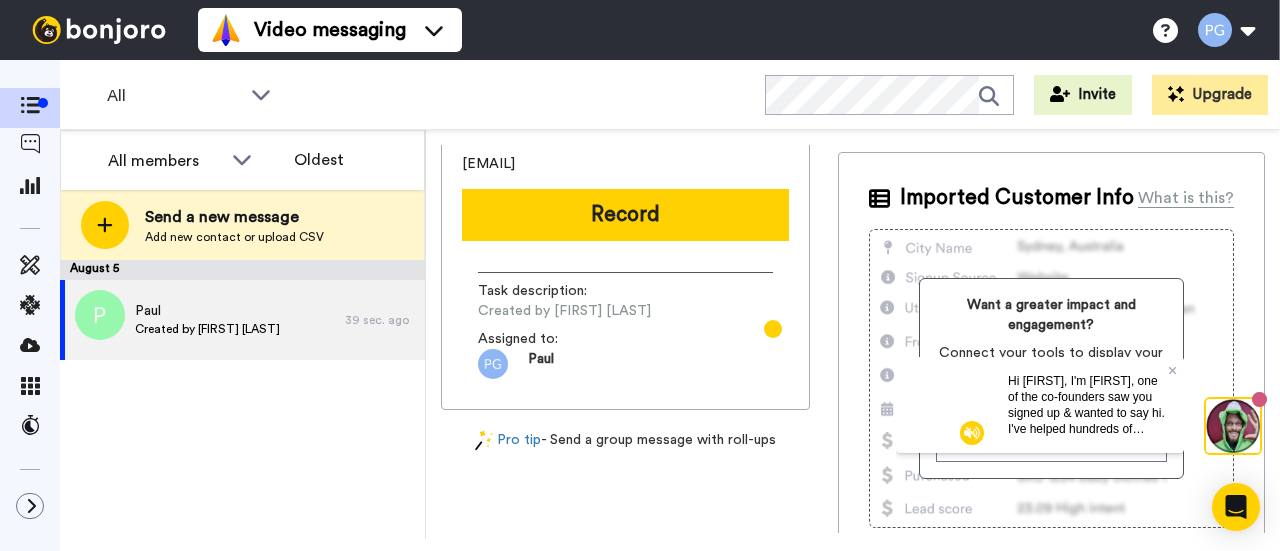 scroll, scrollTop: 73, scrollLeft: 0, axis: vertical 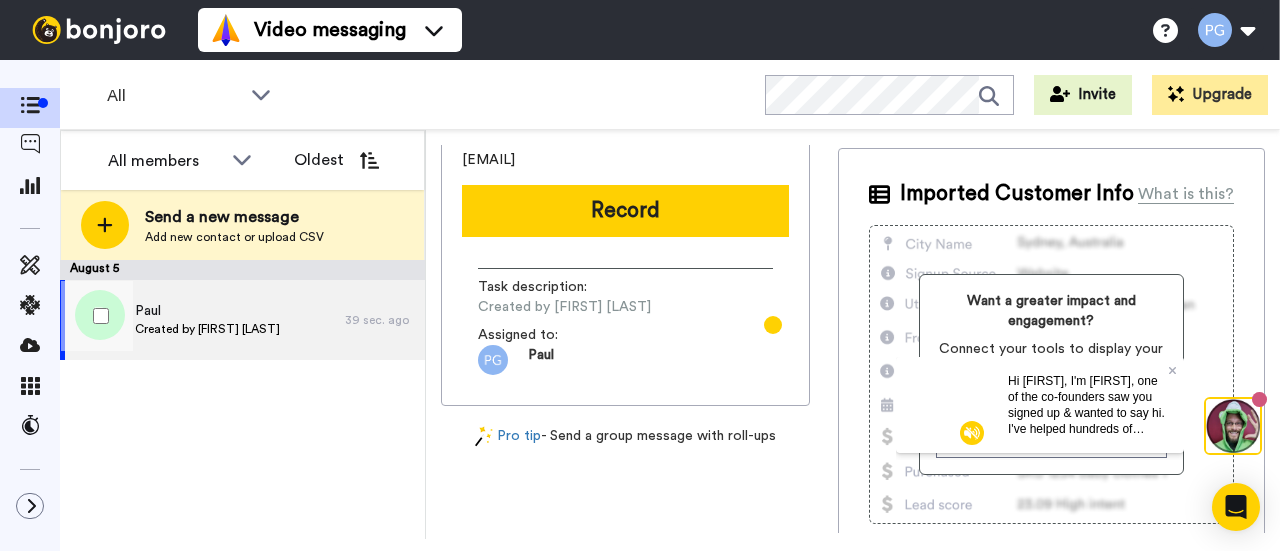 click on "Paul" at bounding box center (207, 311) 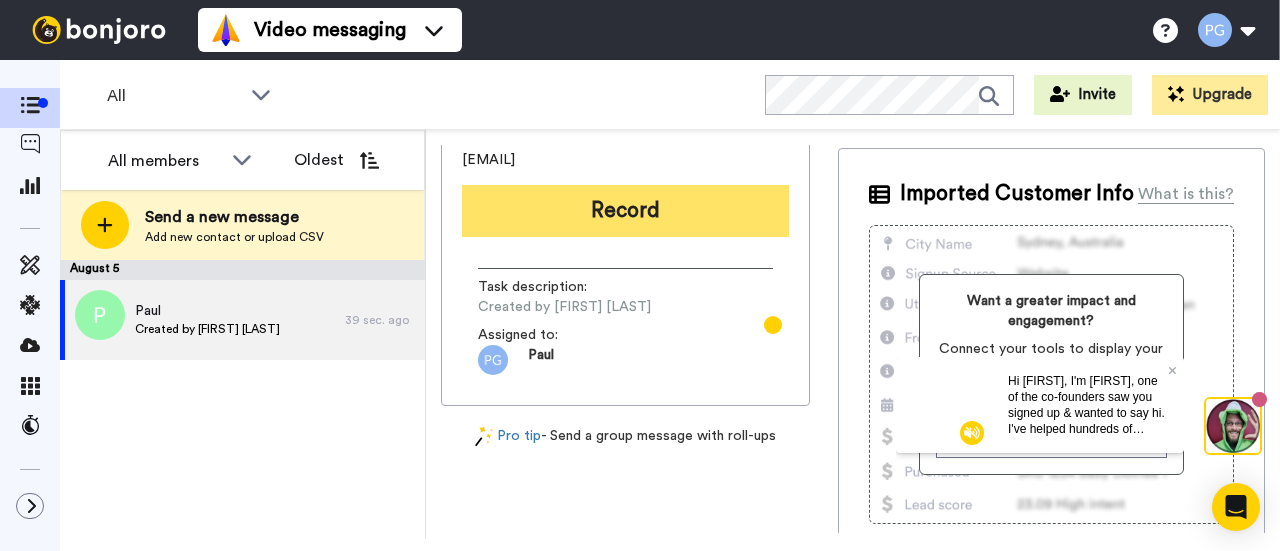 click on "Record" at bounding box center (625, 211) 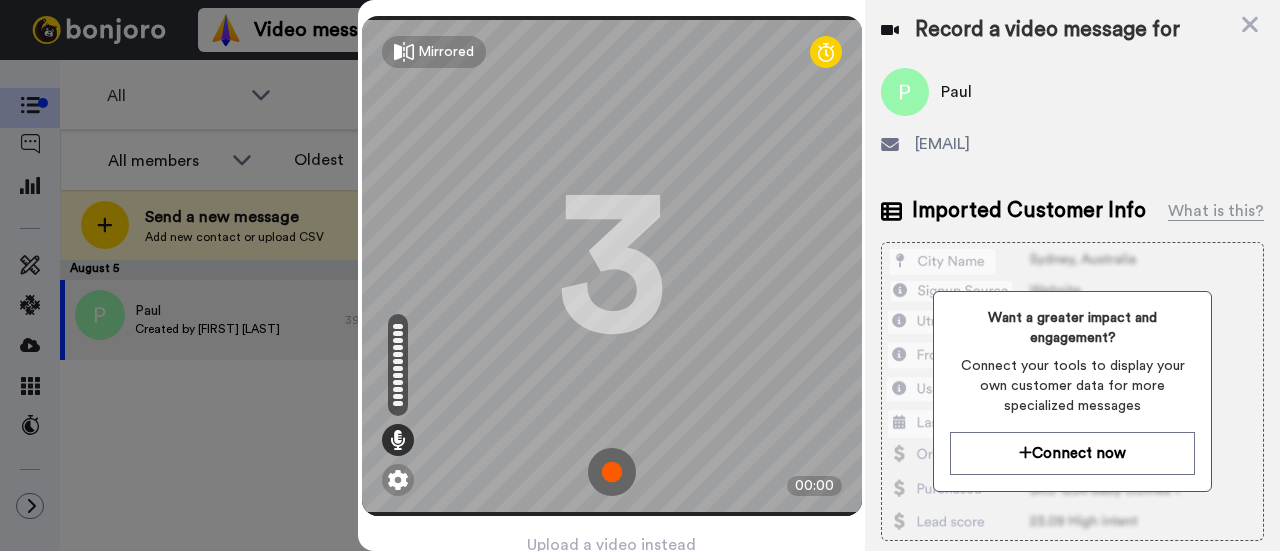 click at bounding box center [612, 472] 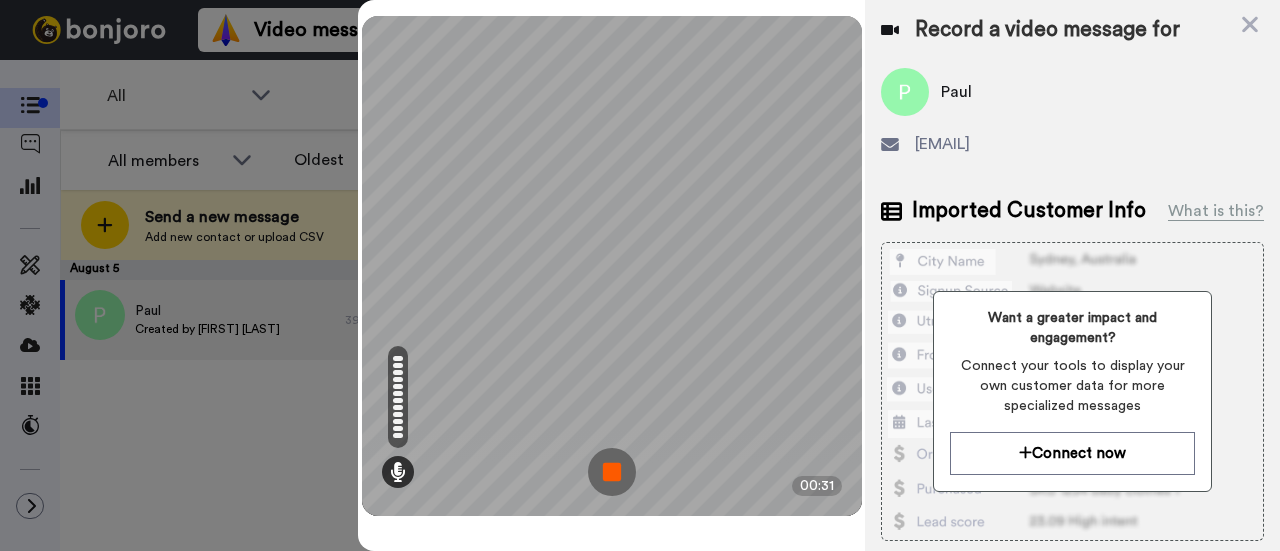 click at bounding box center [612, 472] 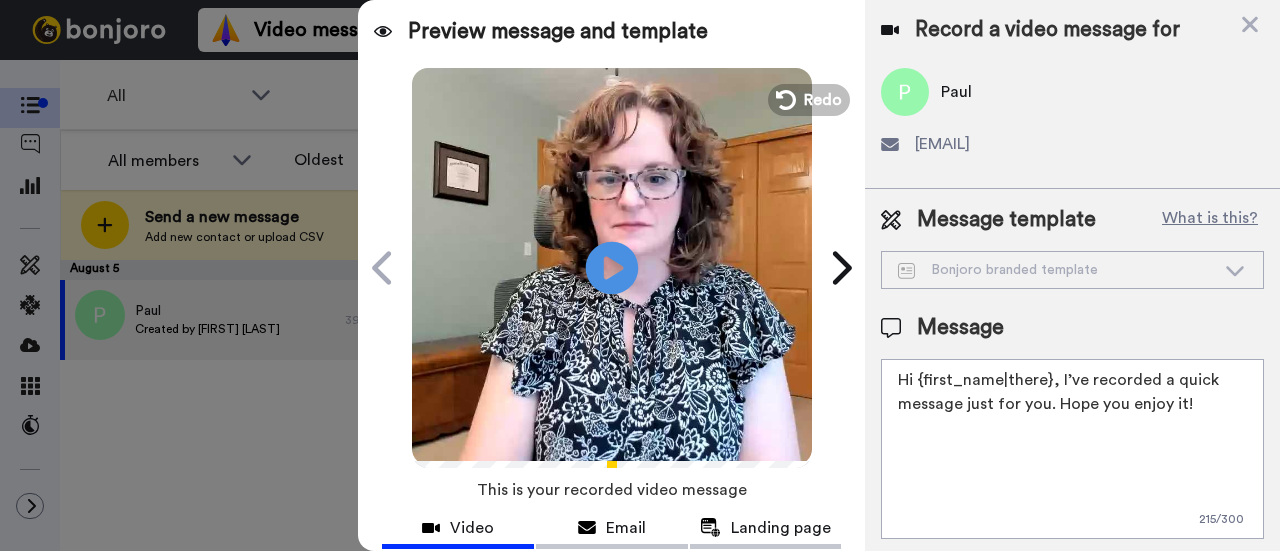 click on "Play/Pause" 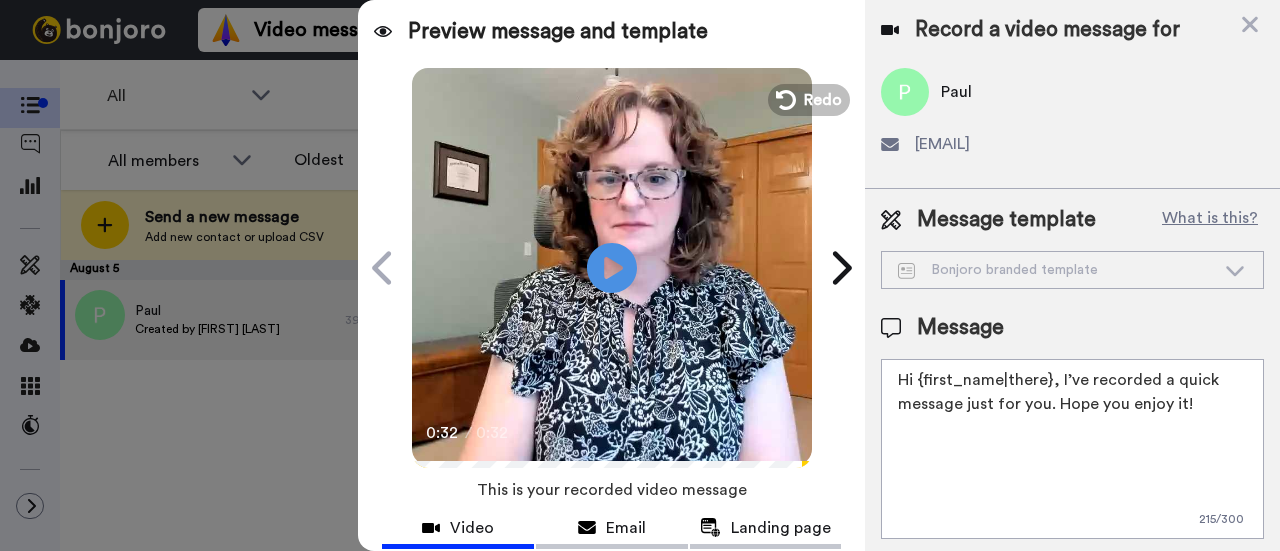 scroll, scrollTop: 111, scrollLeft: 0, axis: vertical 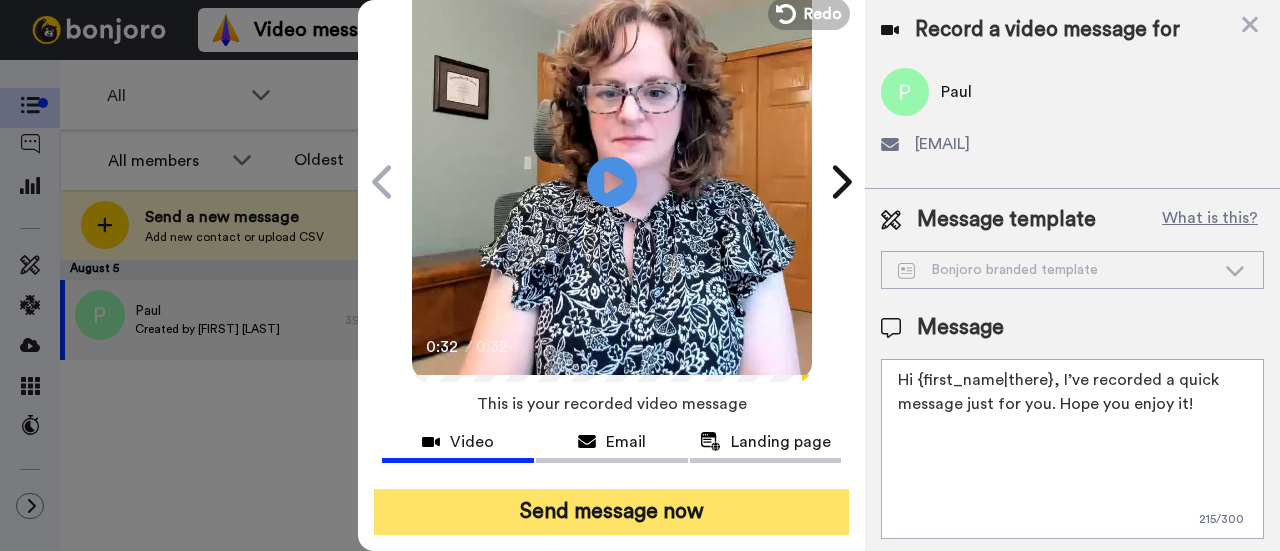 click on "Send message now" at bounding box center [611, 512] 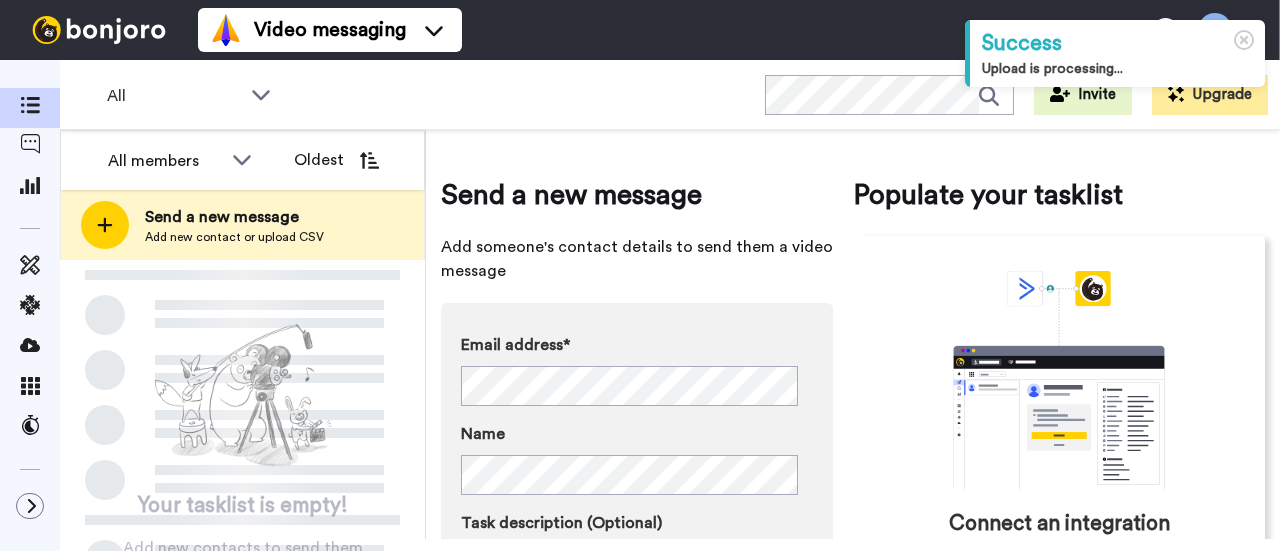scroll, scrollTop: 0, scrollLeft: 0, axis: both 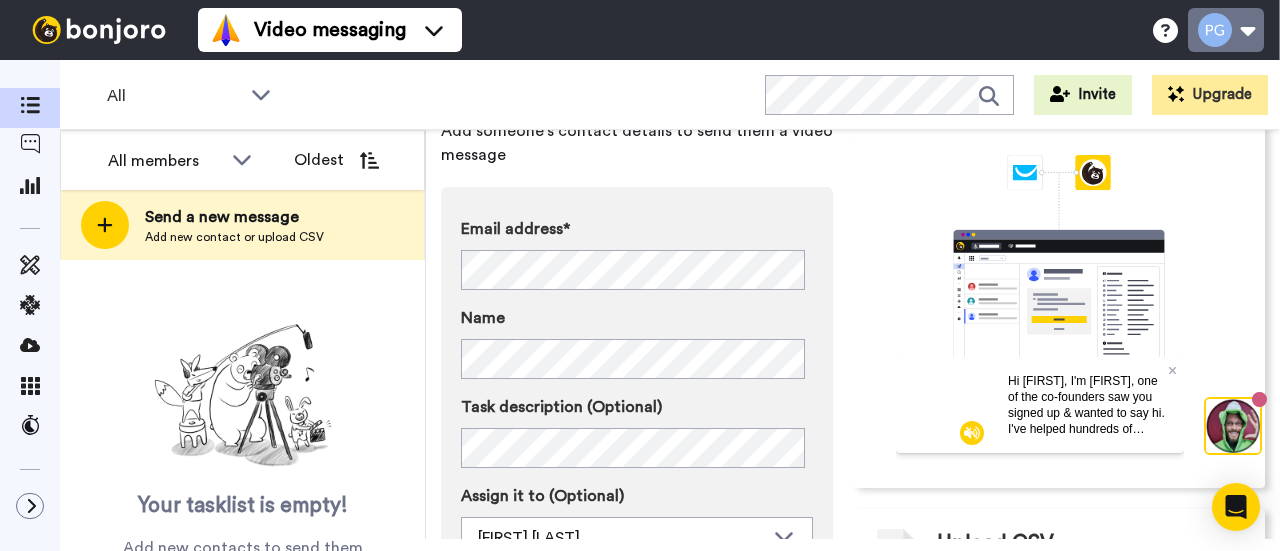 click at bounding box center [1226, 30] 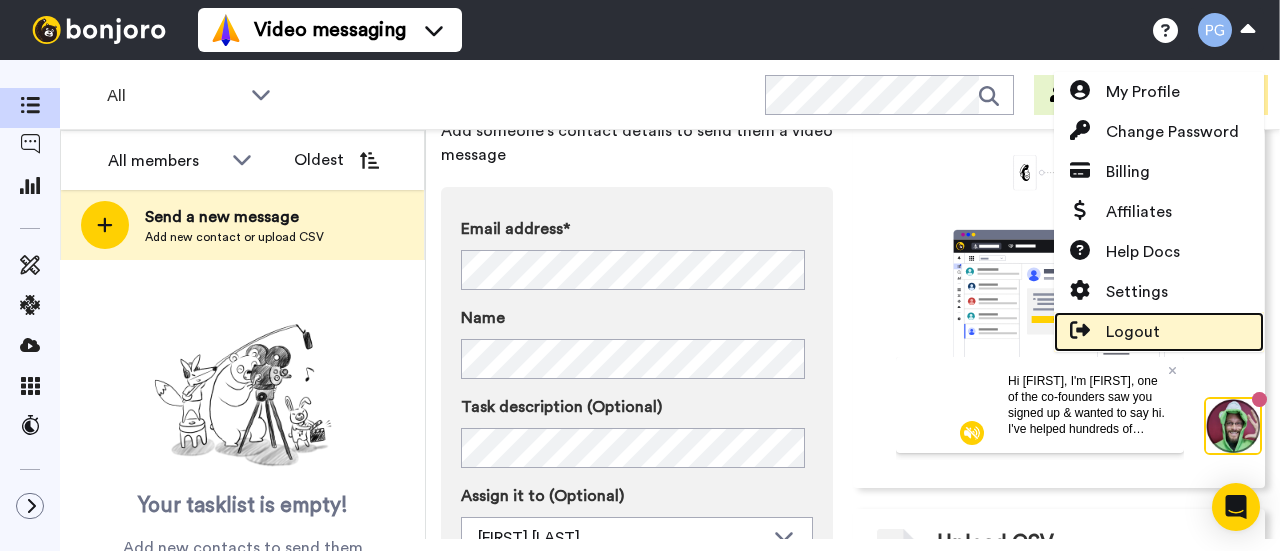 click on "Logout" at bounding box center [1133, 332] 